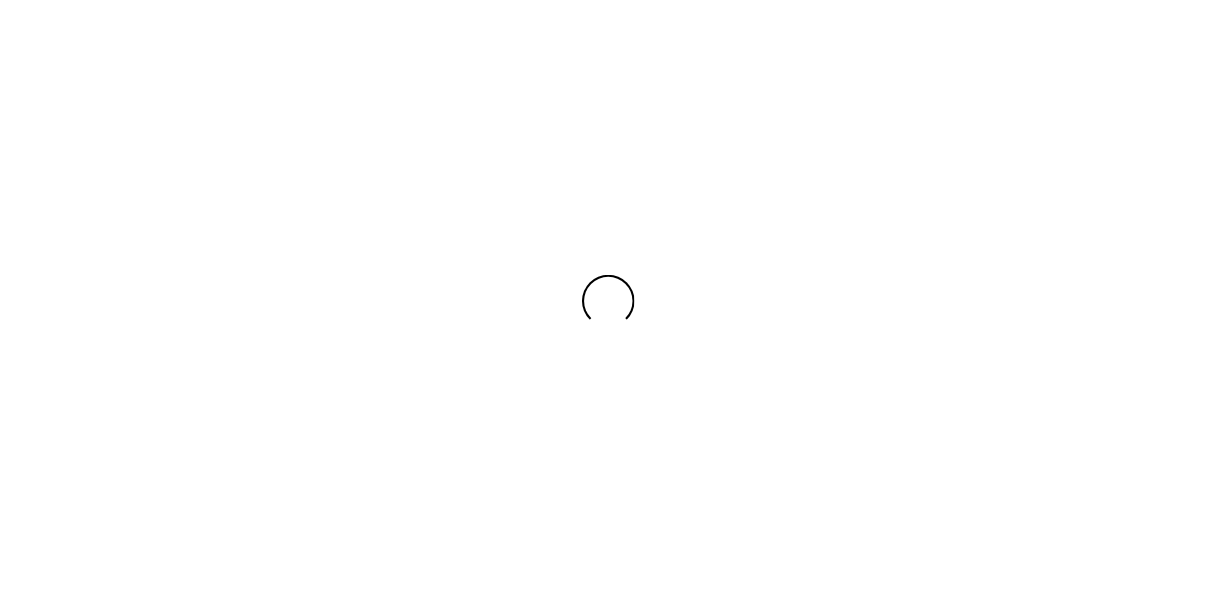 scroll, scrollTop: 0, scrollLeft: 0, axis: both 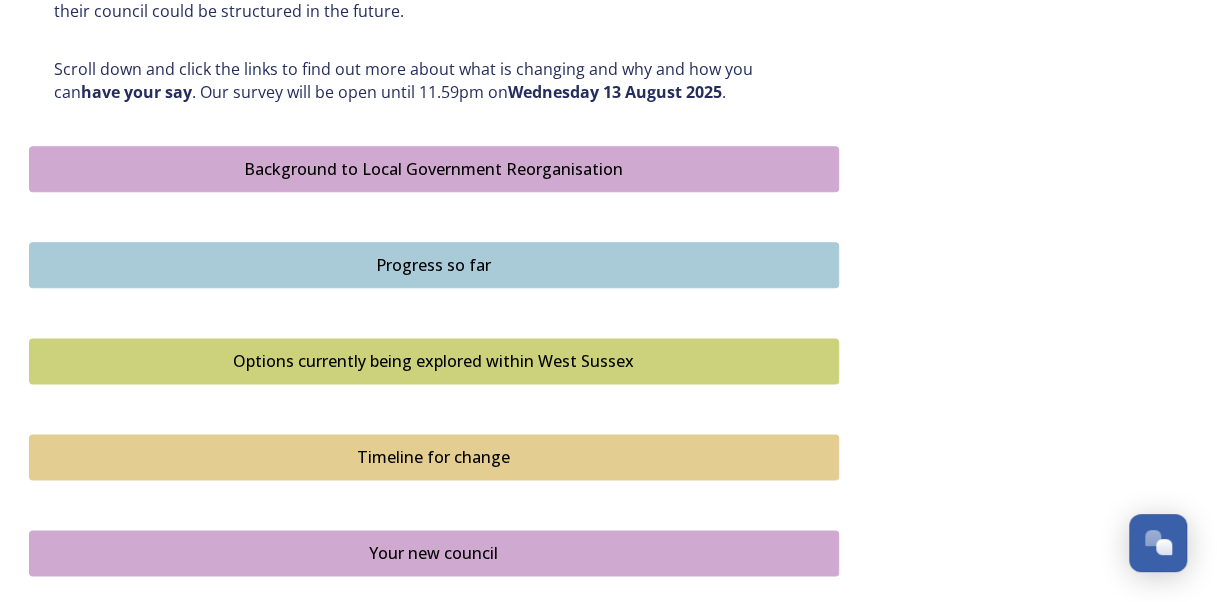 click on "Background to Local Government Reorganisation" at bounding box center [434, 169] 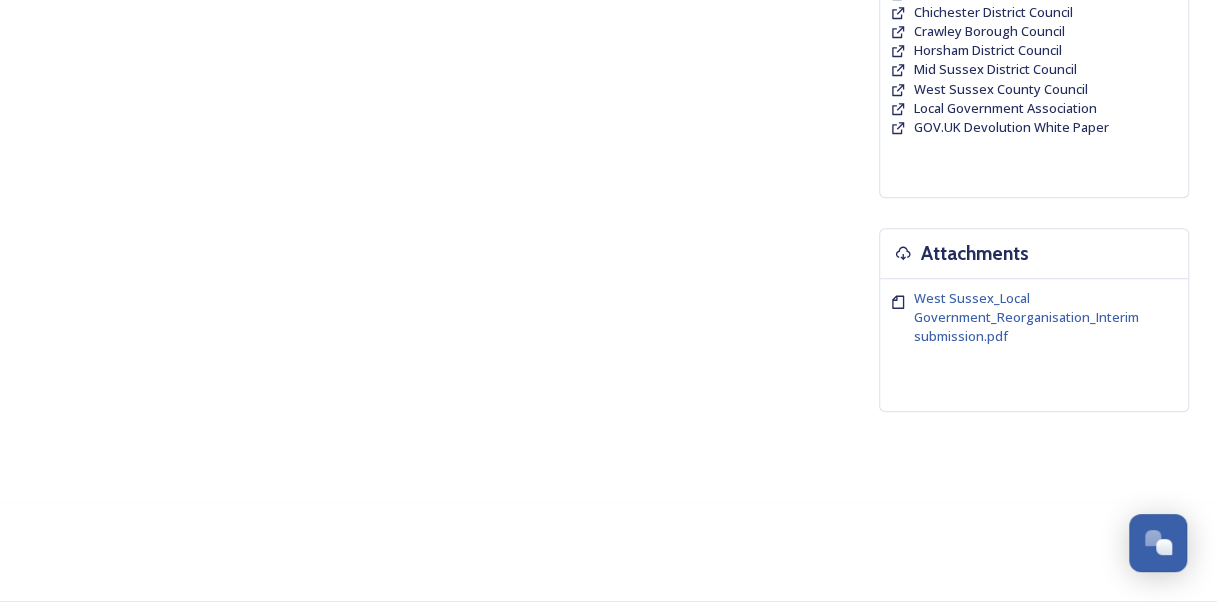 scroll, scrollTop: 0, scrollLeft: 0, axis: both 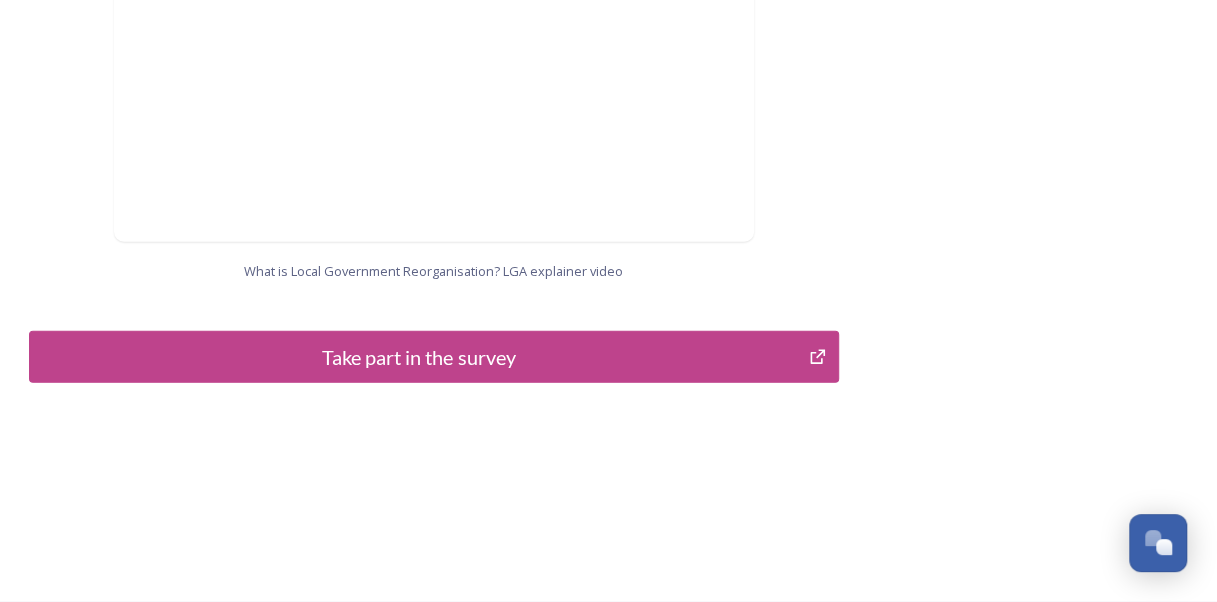 click on "Take part in the survey" at bounding box center [419, 357] 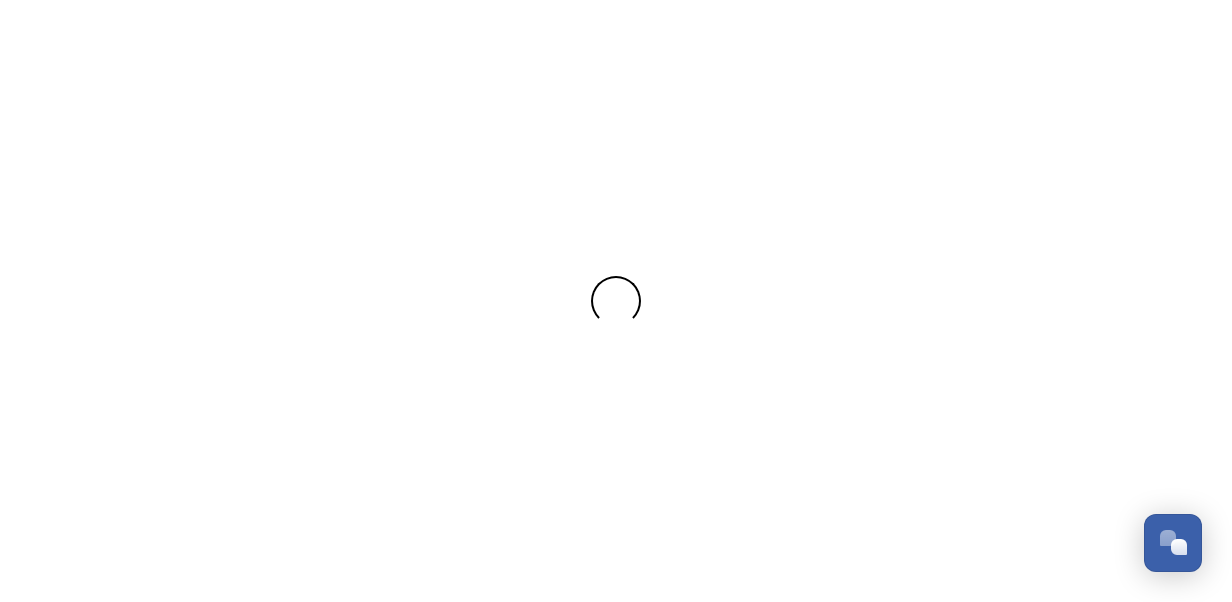 scroll, scrollTop: 0, scrollLeft: 0, axis: both 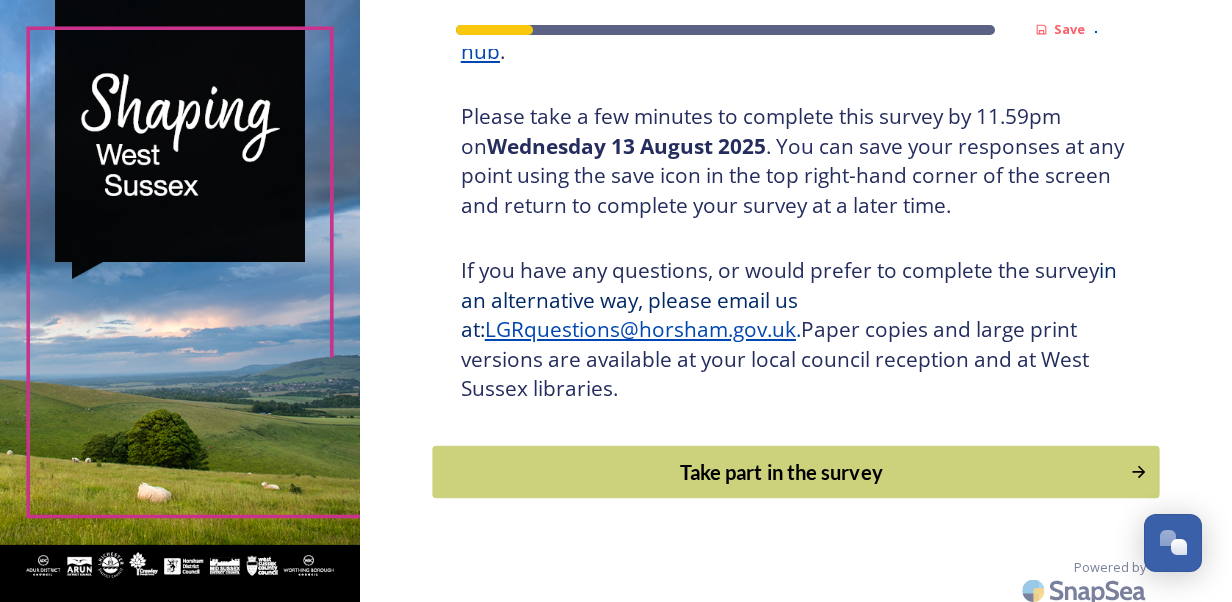 click on "Take part in the survey" at bounding box center [781, 472] 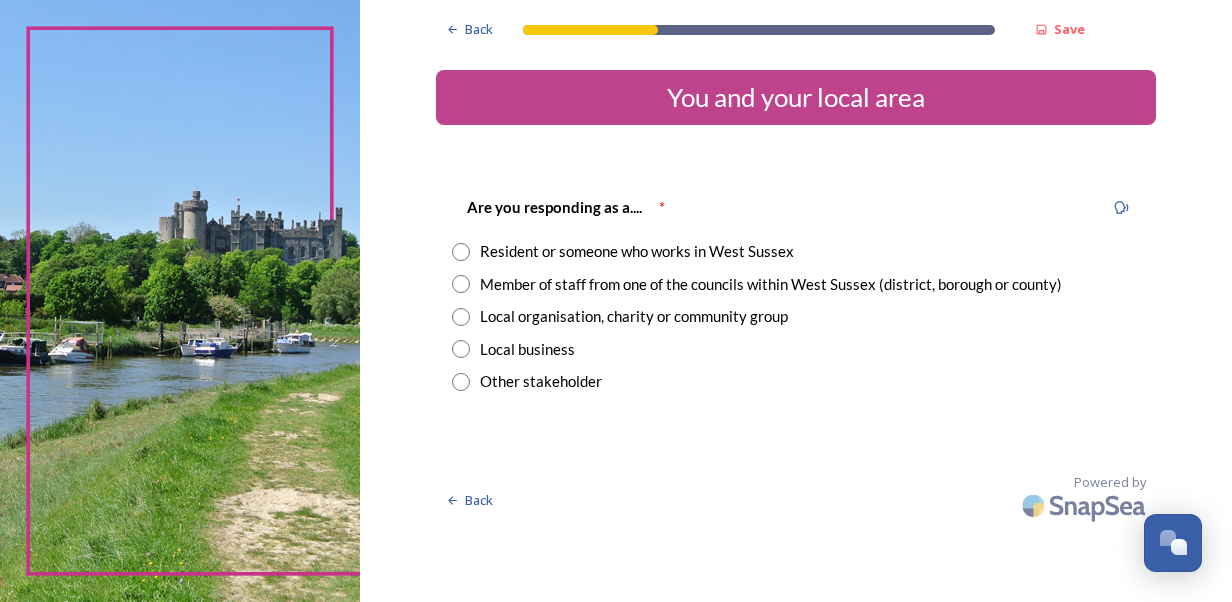 click at bounding box center (461, 284) 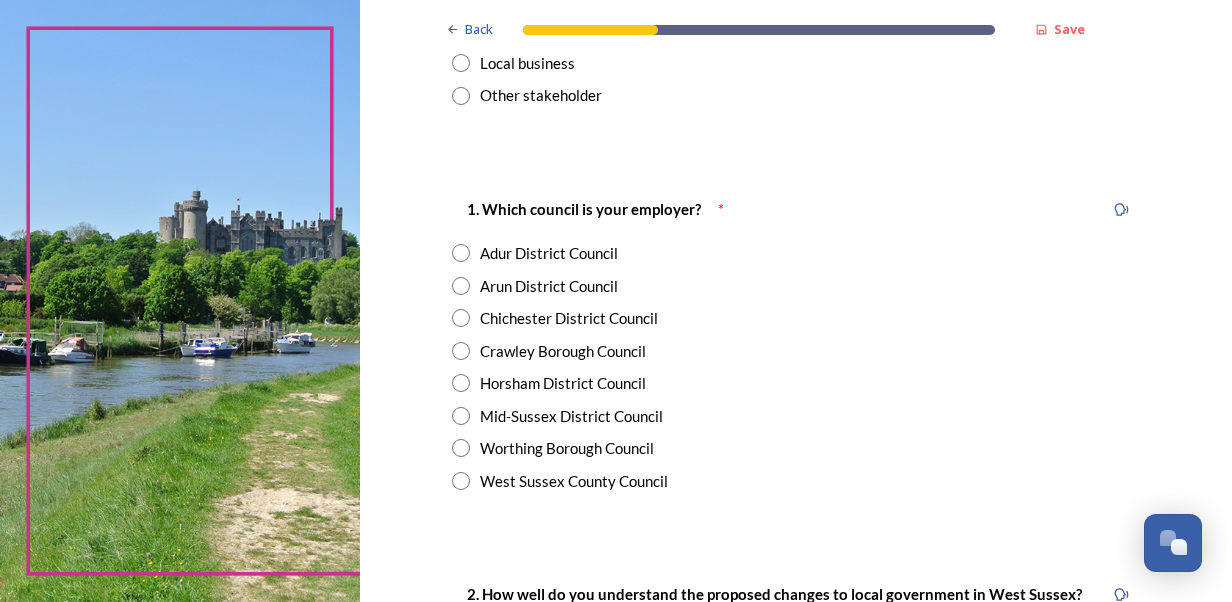 scroll, scrollTop: 292, scrollLeft: 0, axis: vertical 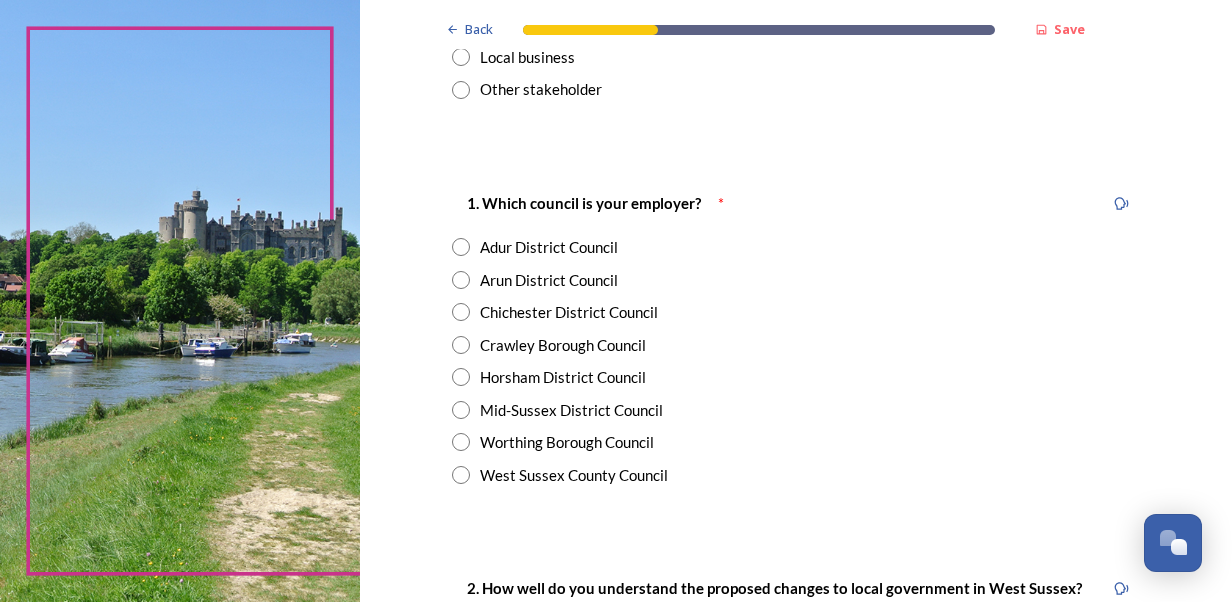 click at bounding box center (461, 475) 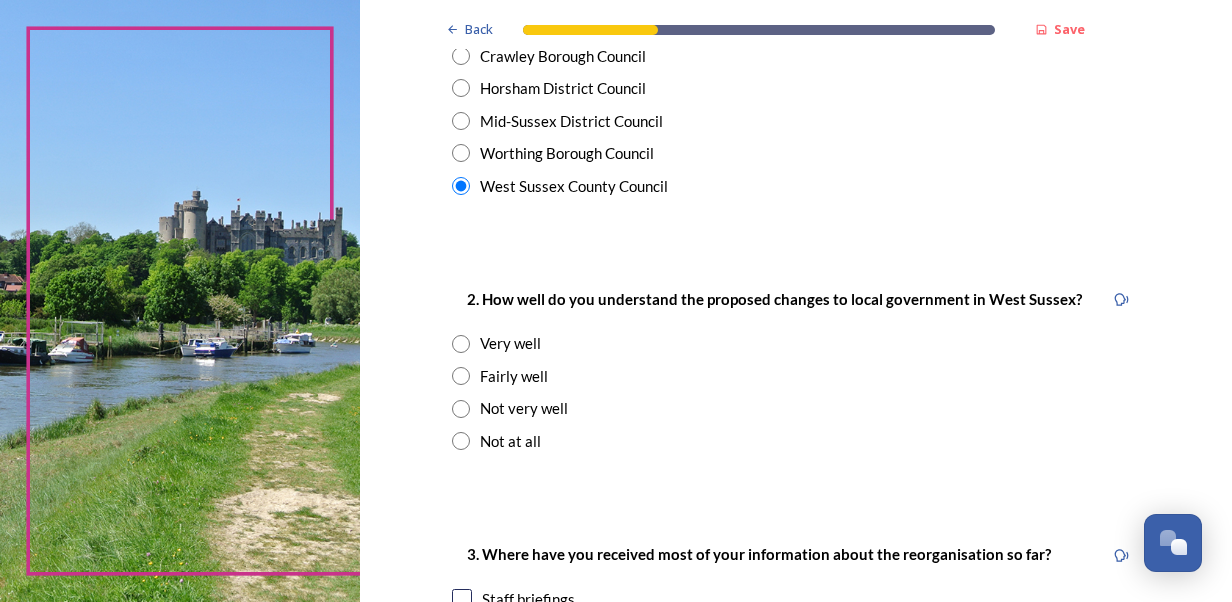 scroll, scrollTop: 587, scrollLeft: 0, axis: vertical 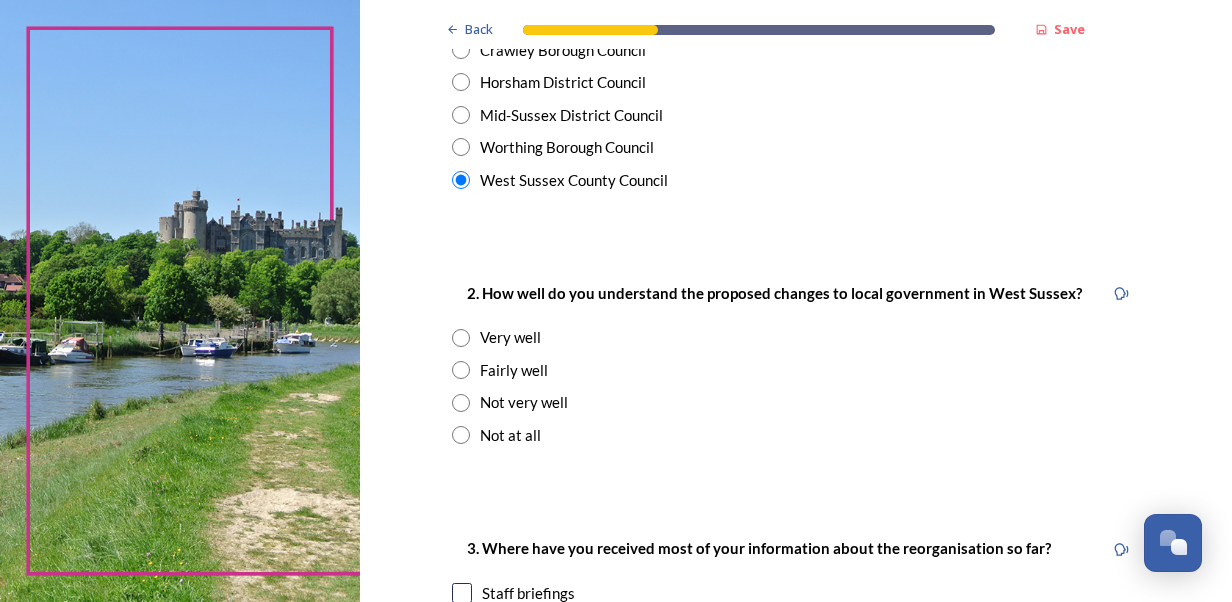 click at bounding box center (461, 370) 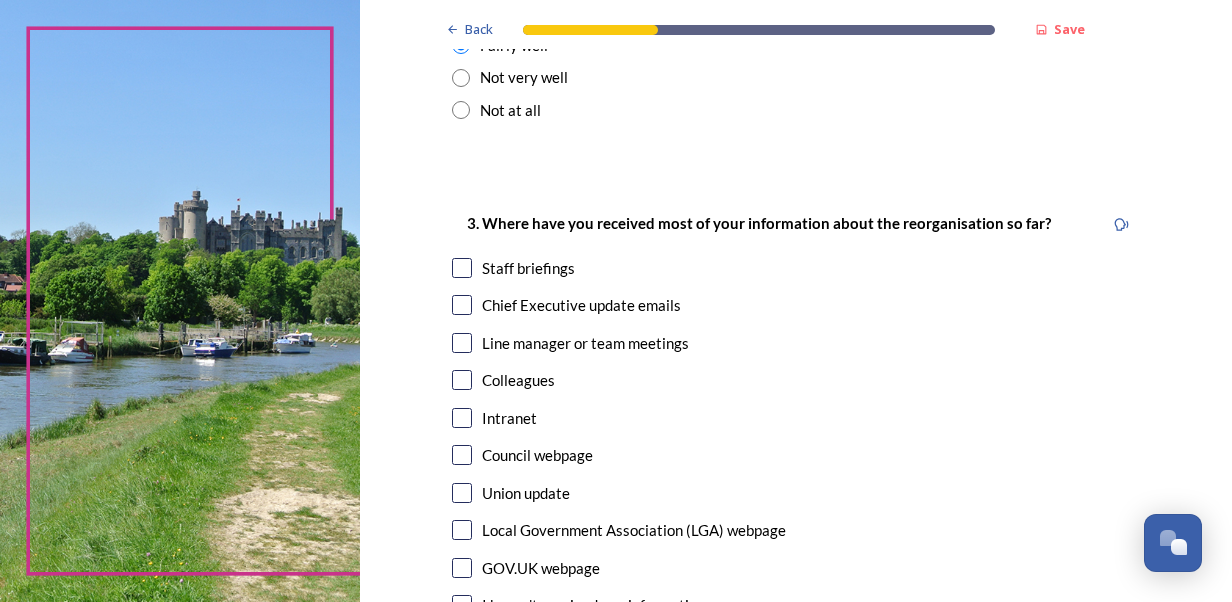 scroll, scrollTop: 921, scrollLeft: 0, axis: vertical 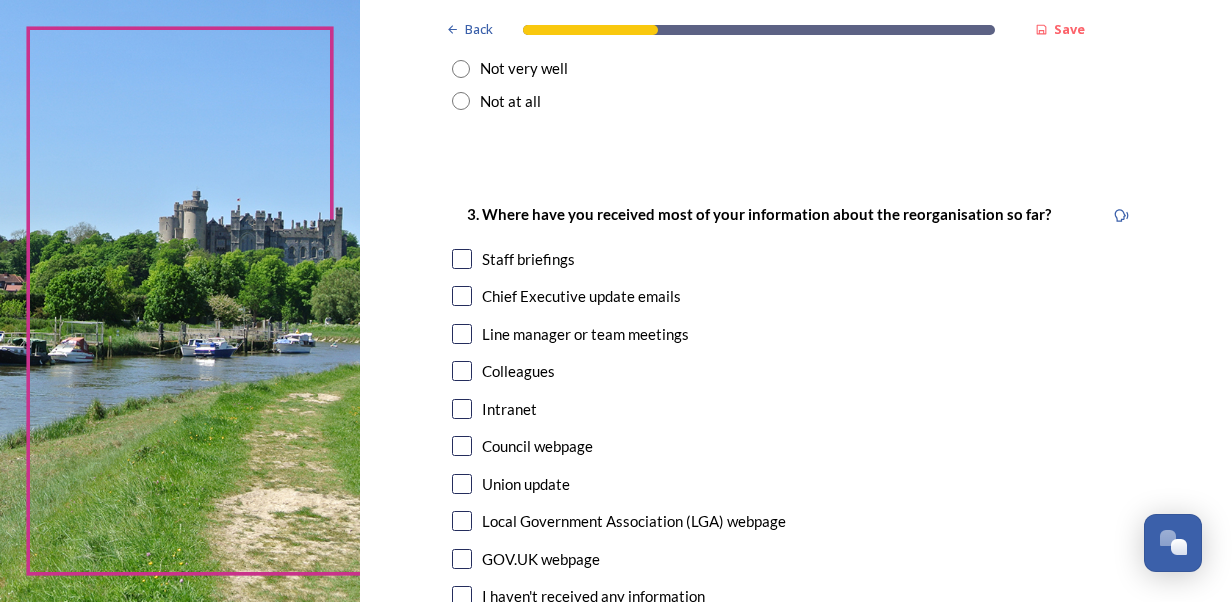 click at bounding box center (462, 259) 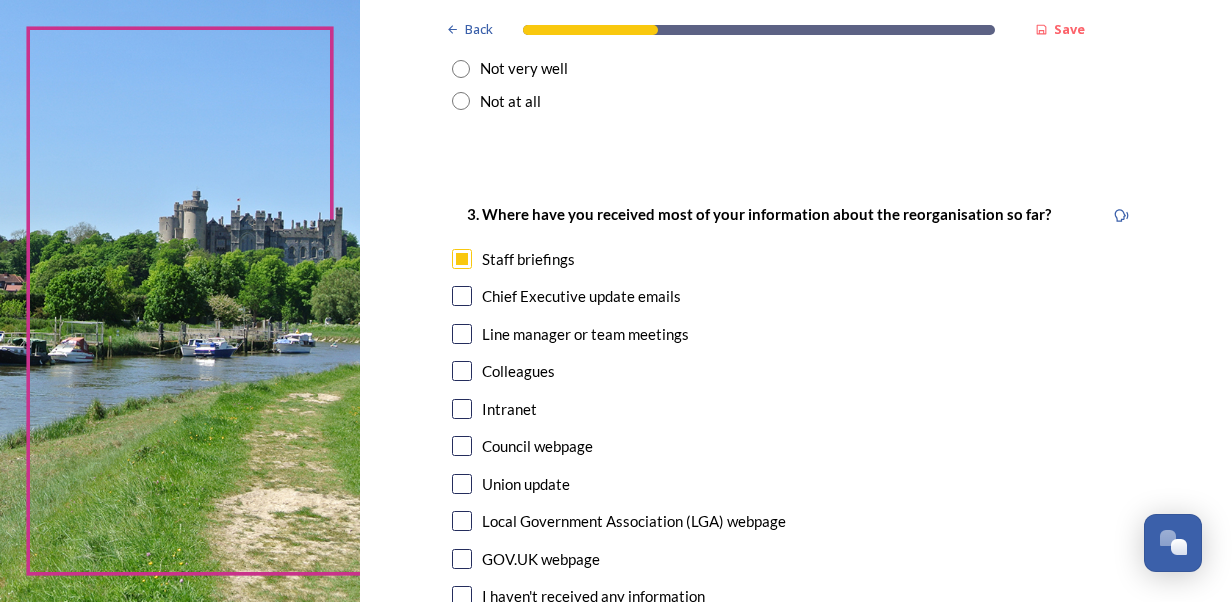 click at bounding box center (462, 334) 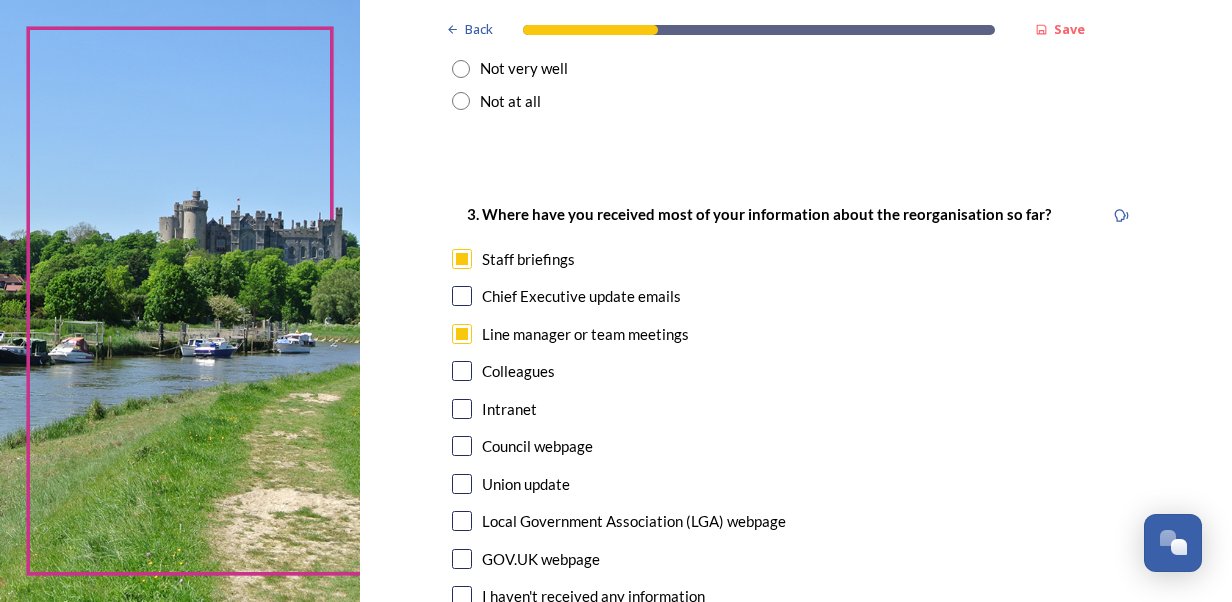 click at bounding box center [462, 296] 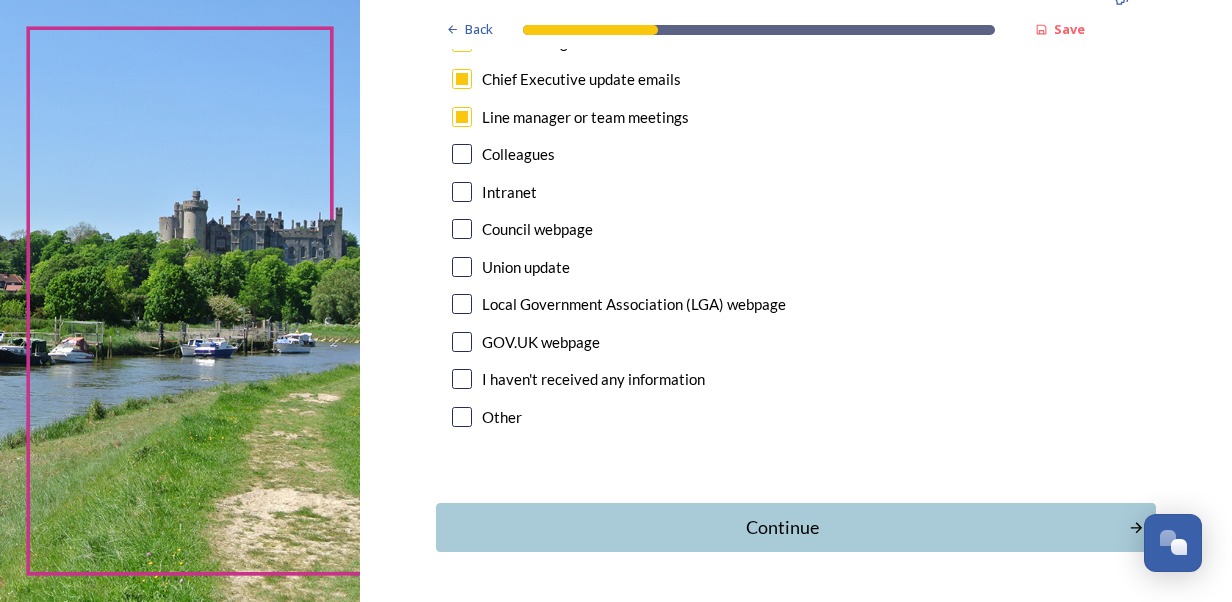 scroll, scrollTop: 1162, scrollLeft: 0, axis: vertical 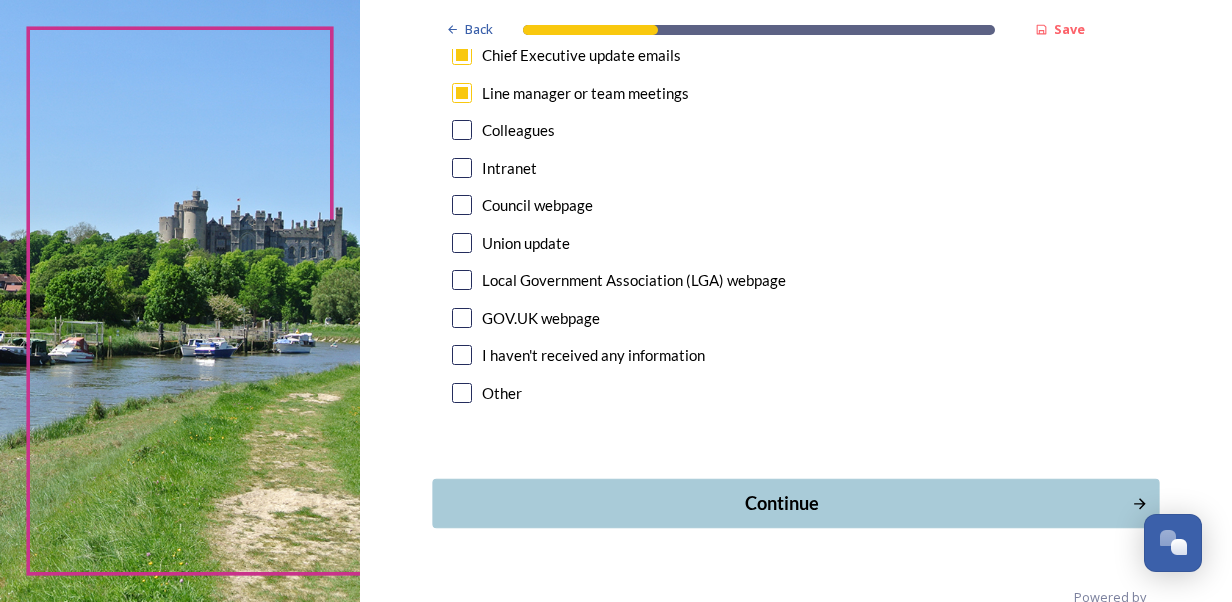 click on "Continue" at bounding box center [781, 503] 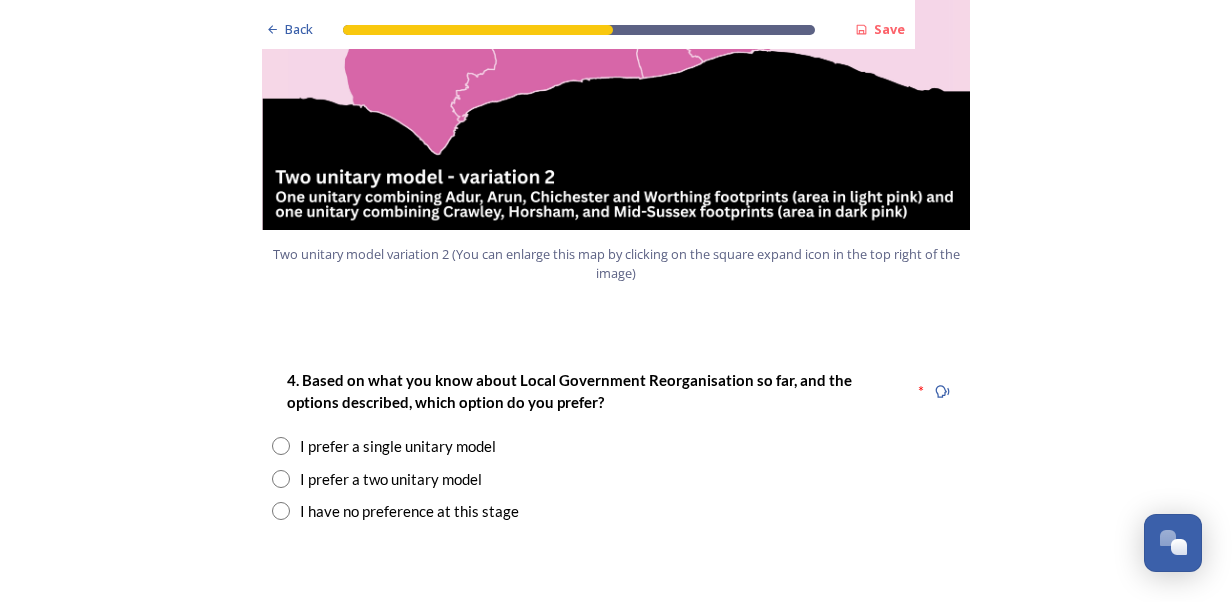 scroll, scrollTop: 2385, scrollLeft: 0, axis: vertical 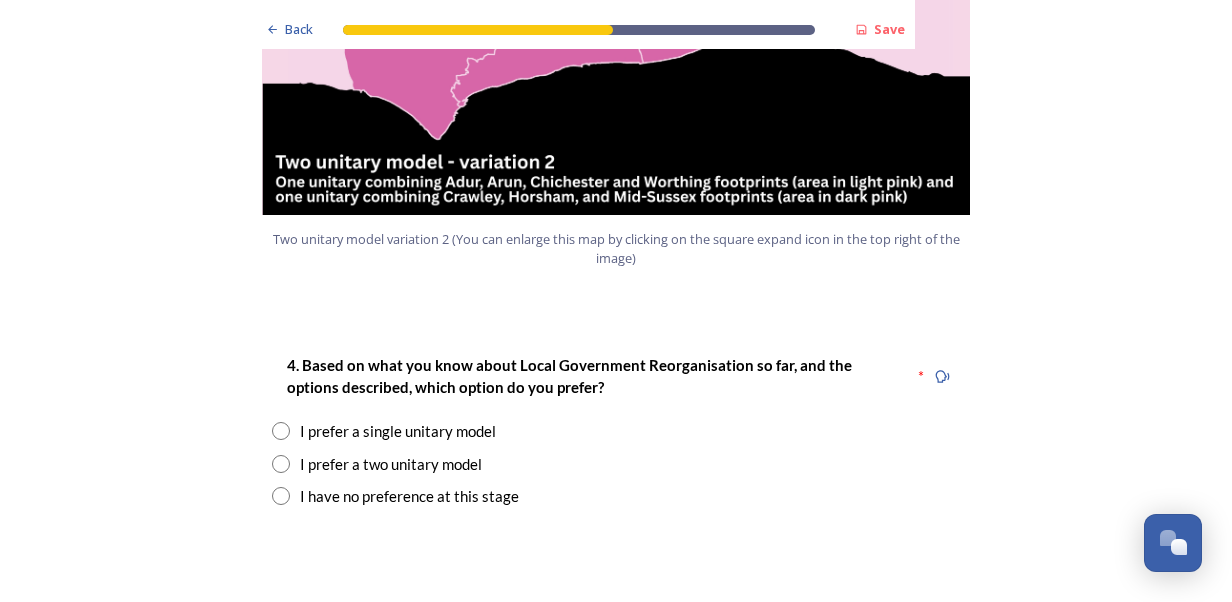click at bounding box center [281, 464] 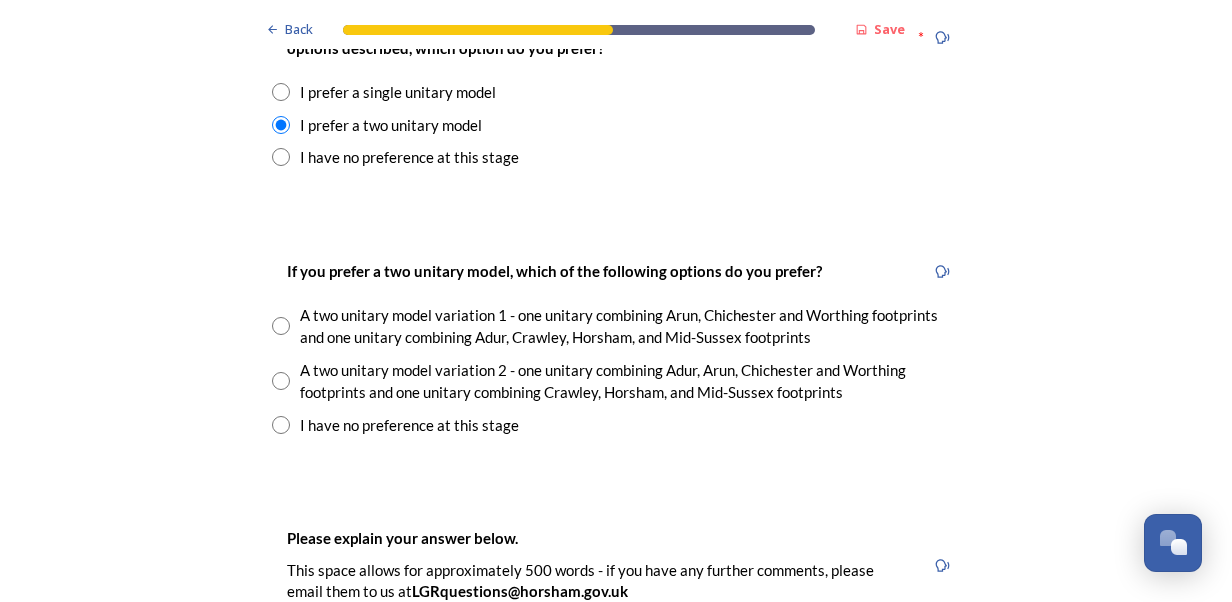 scroll, scrollTop: 2716, scrollLeft: 0, axis: vertical 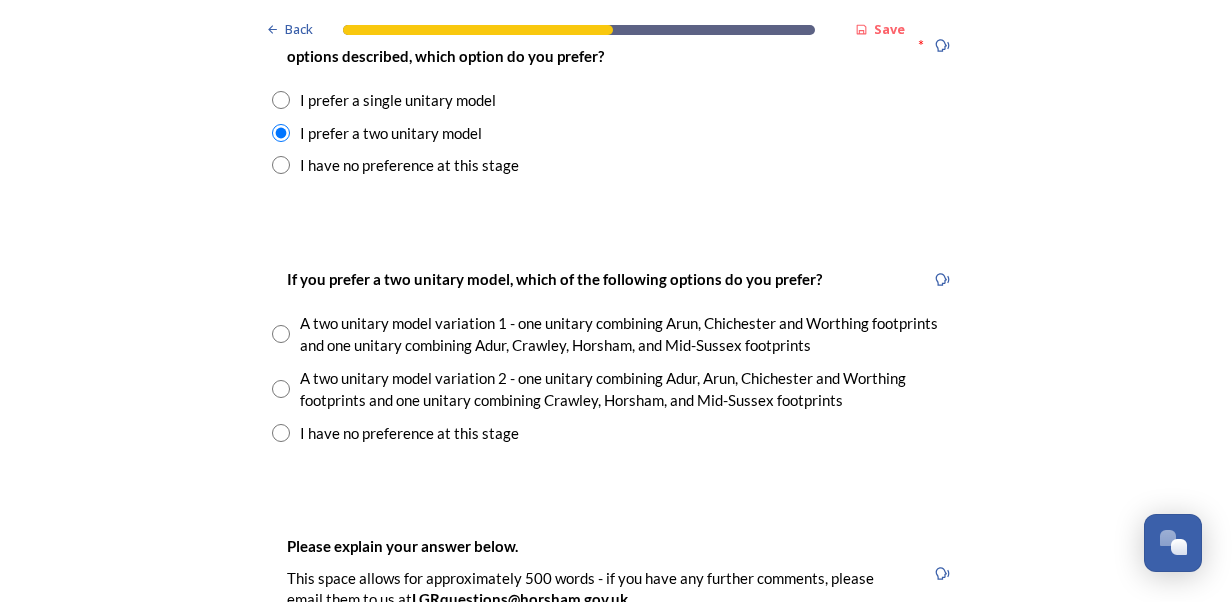 click at bounding box center (281, 389) 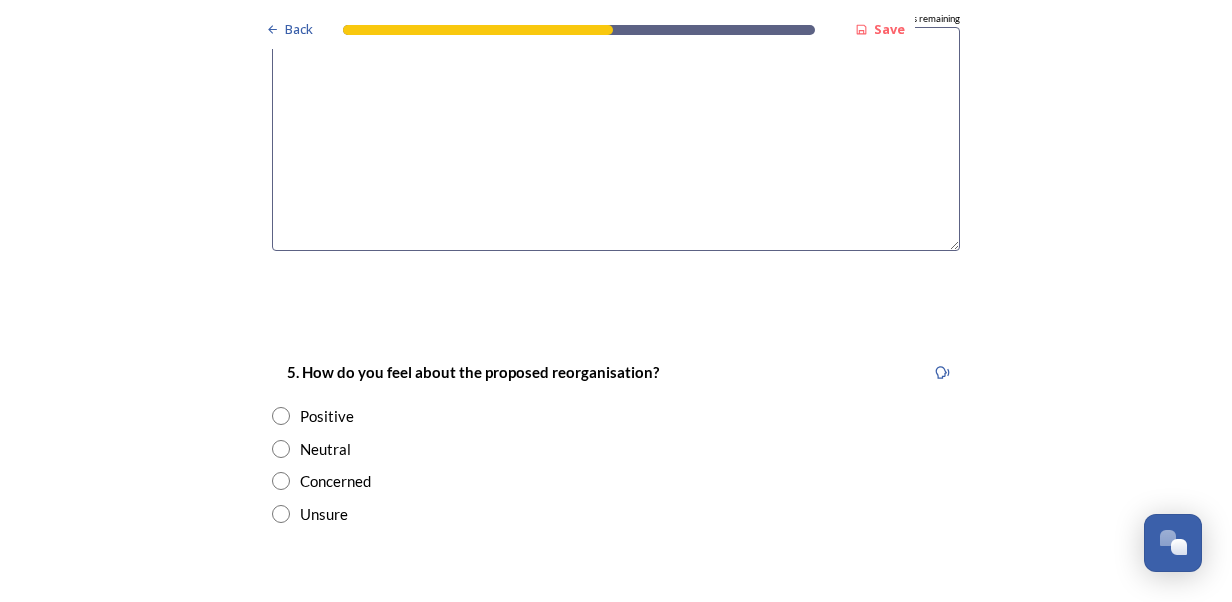 scroll, scrollTop: 3368, scrollLeft: 0, axis: vertical 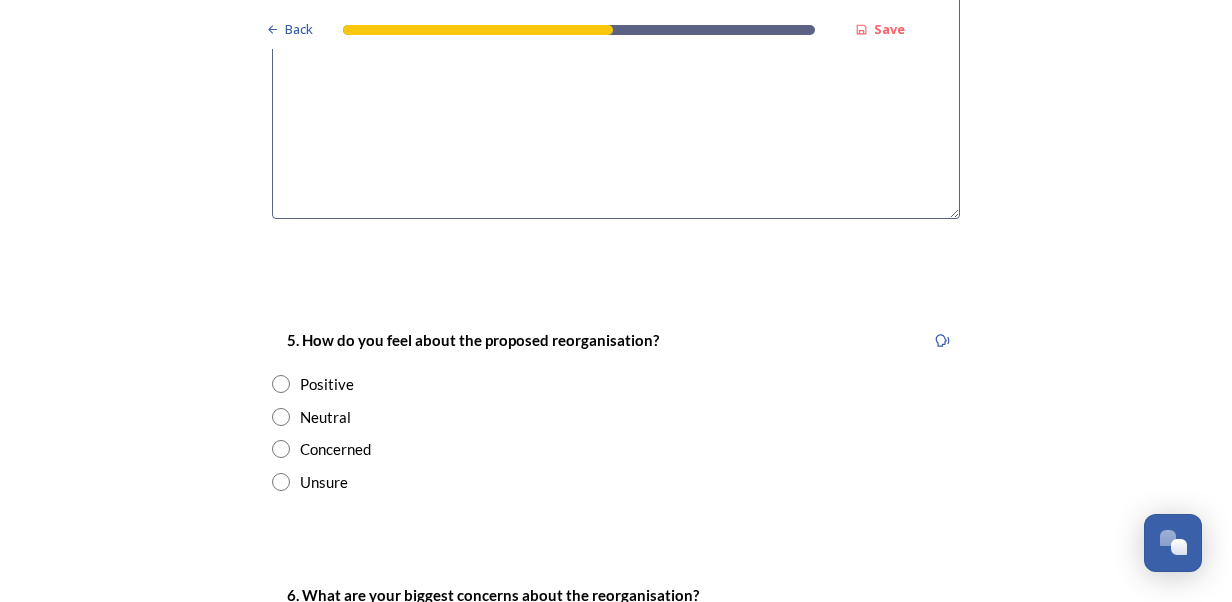 click at bounding box center [281, 449] 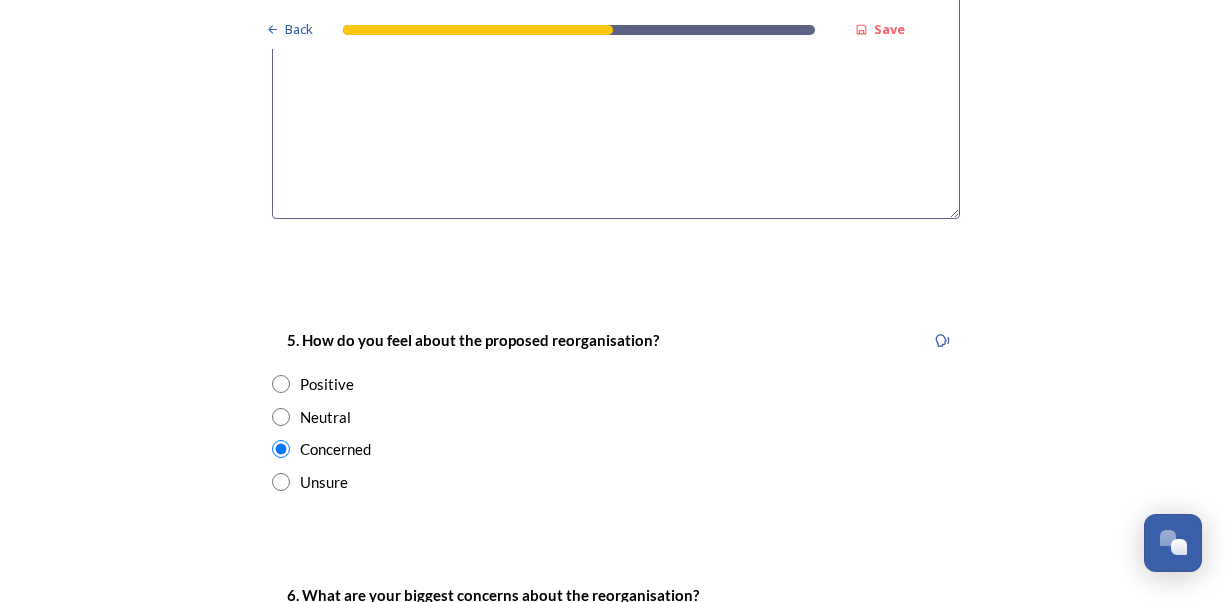 click at bounding box center [281, 482] 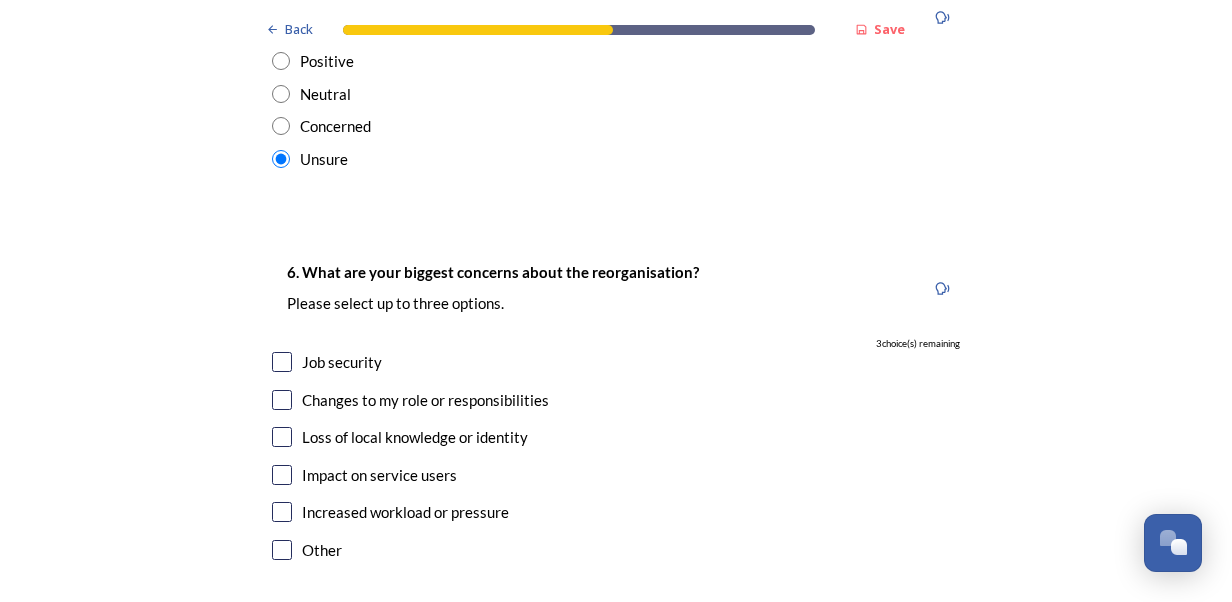 scroll, scrollTop: 3682, scrollLeft: 0, axis: vertical 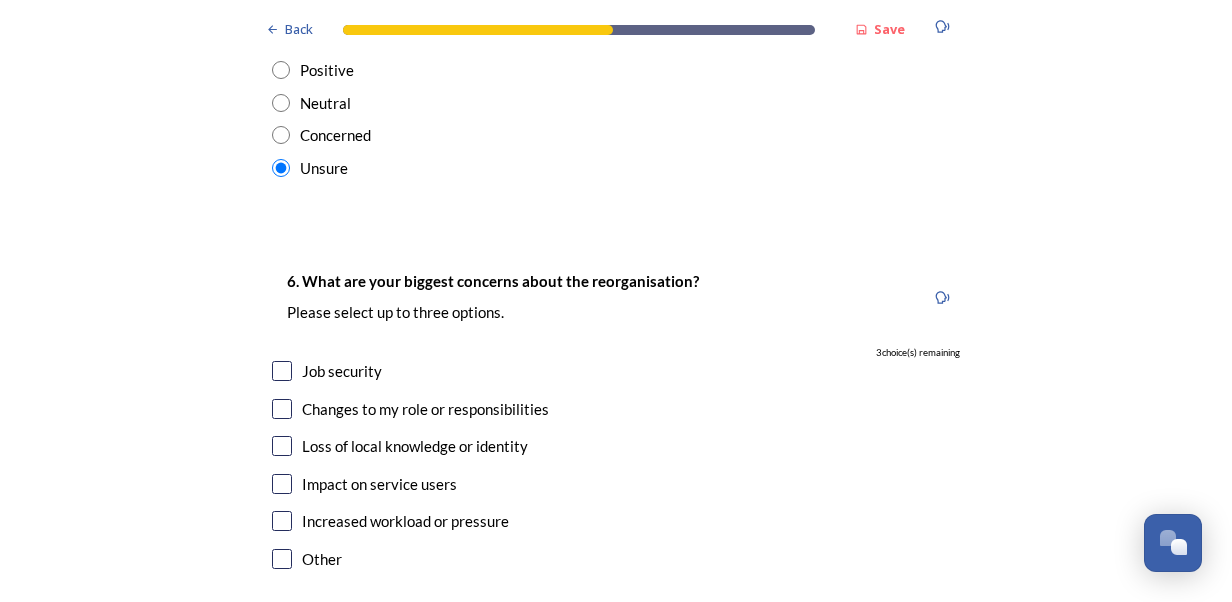 click at bounding box center (281, 135) 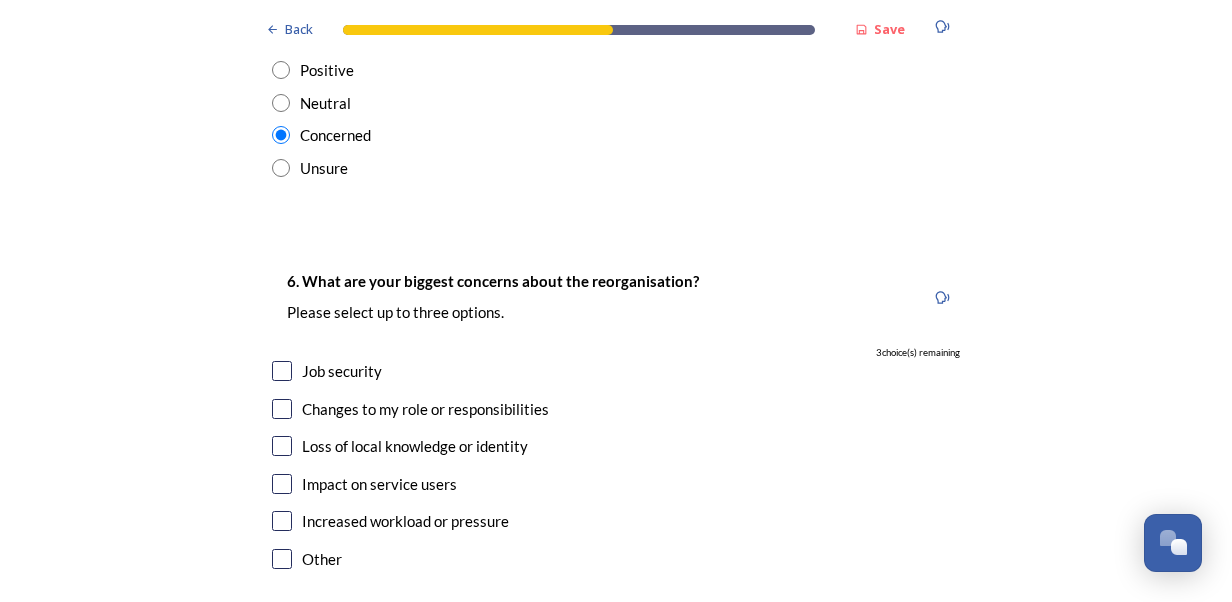 click at bounding box center [282, 371] 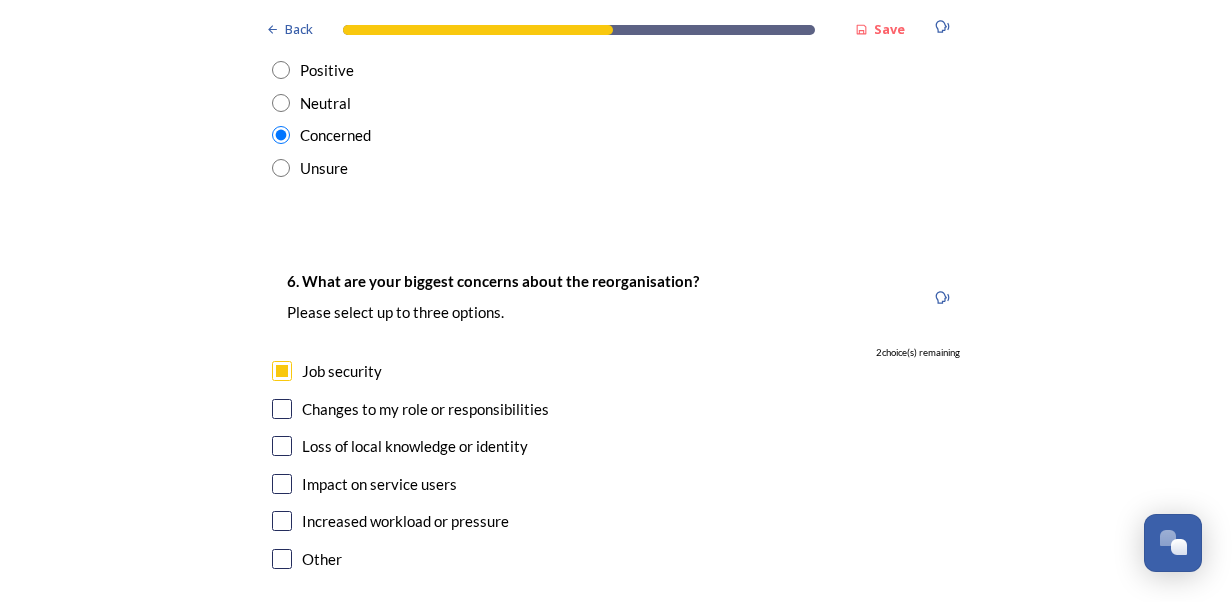 click at bounding box center (282, 446) 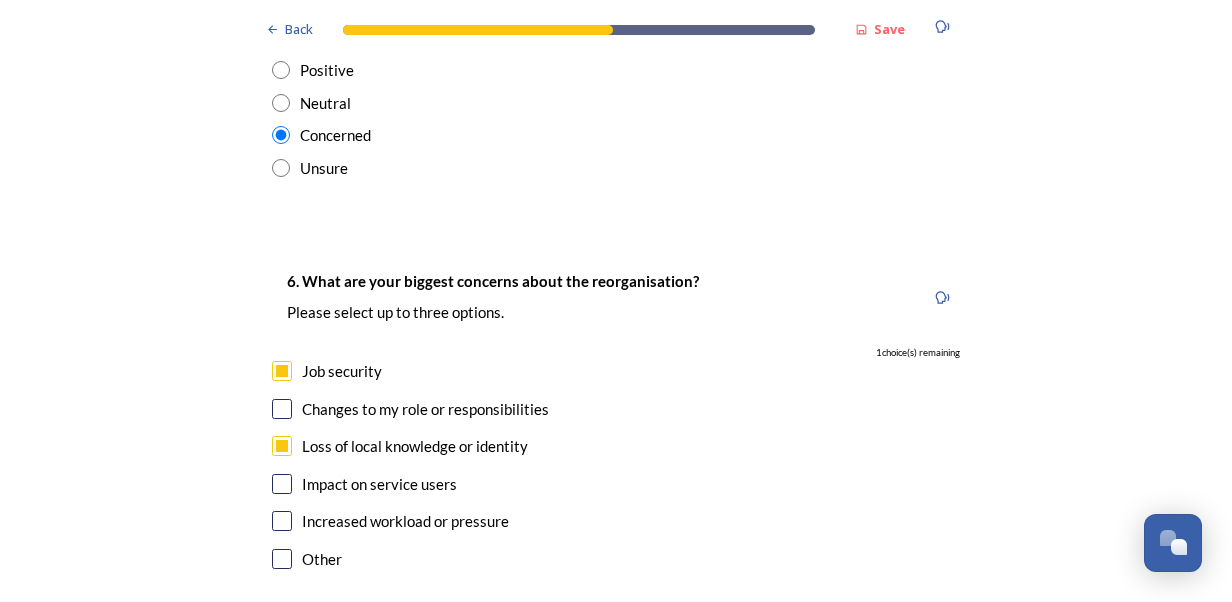 click at bounding box center [282, 484] 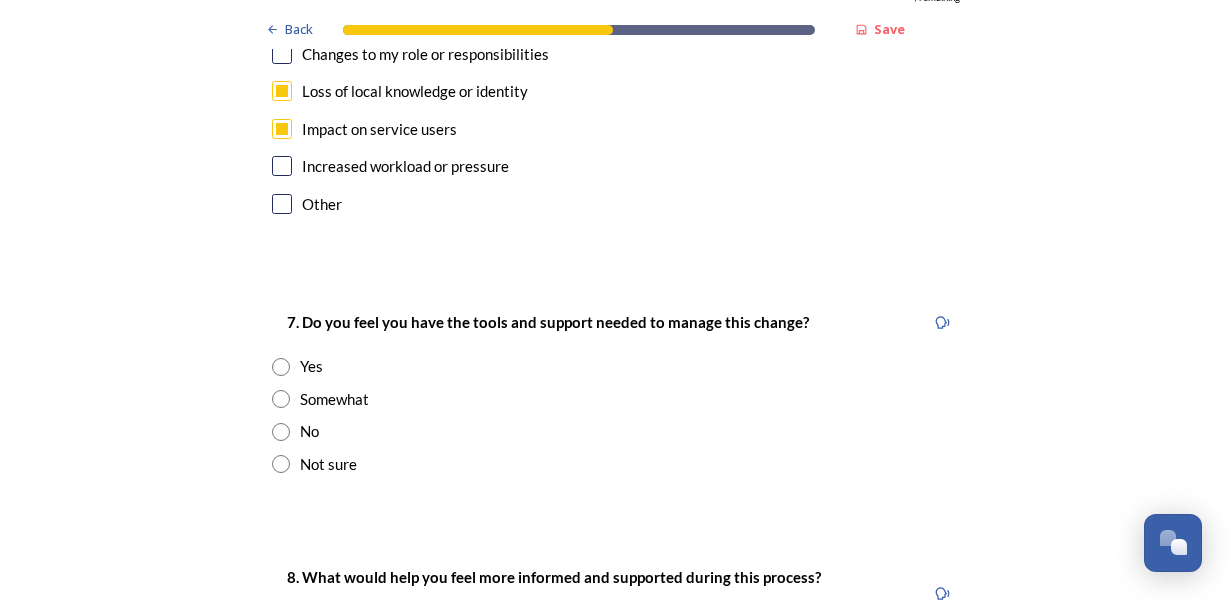scroll, scrollTop: 4158, scrollLeft: 0, axis: vertical 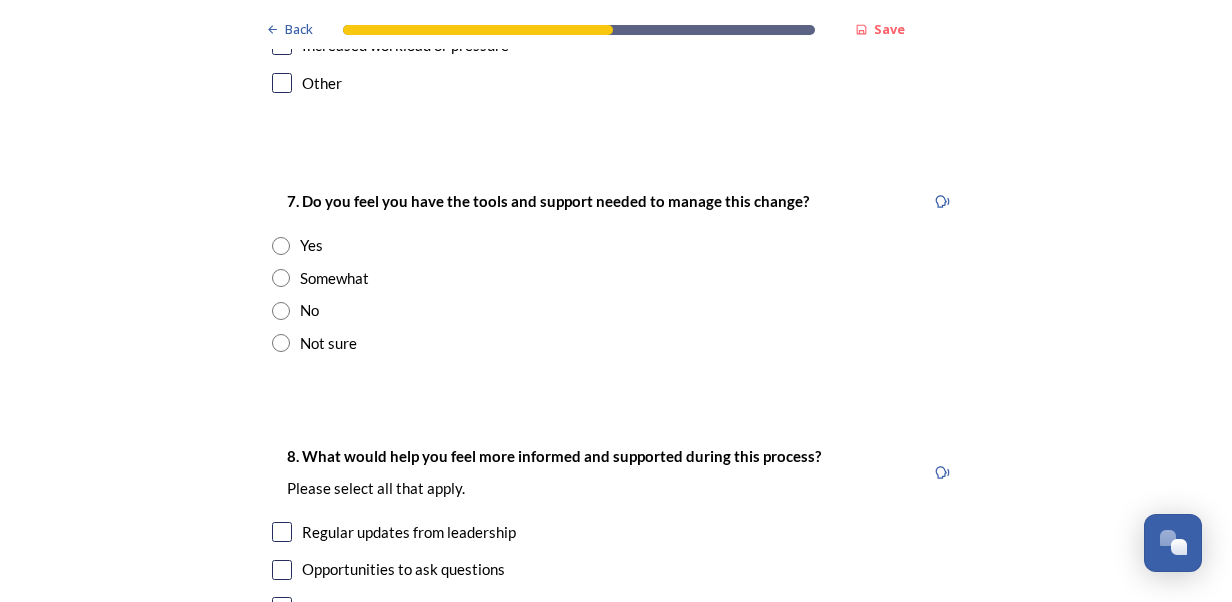 click at bounding box center [281, 311] 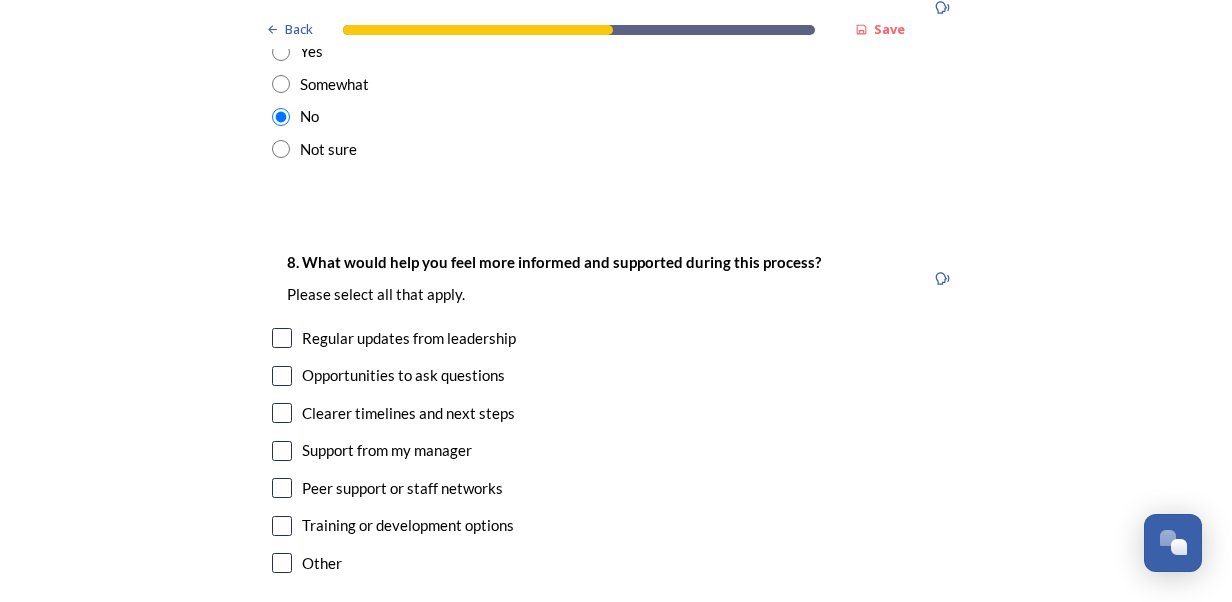 scroll, scrollTop: 4480, scrollLeft: 0, axis: vertical 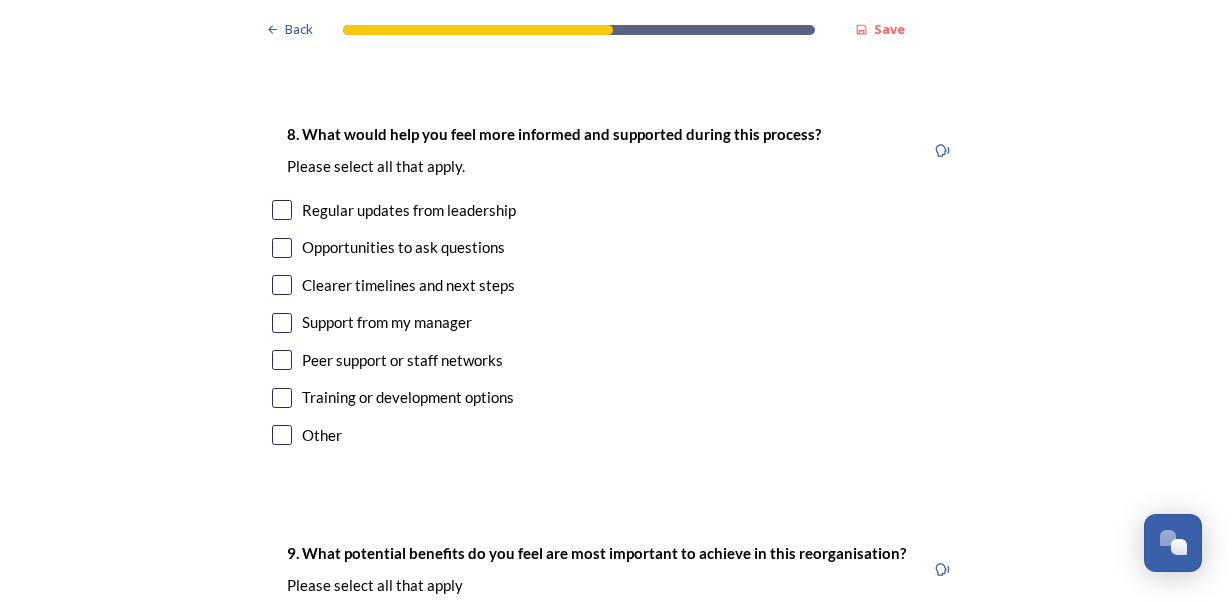 click at bounding box center [282, 285] 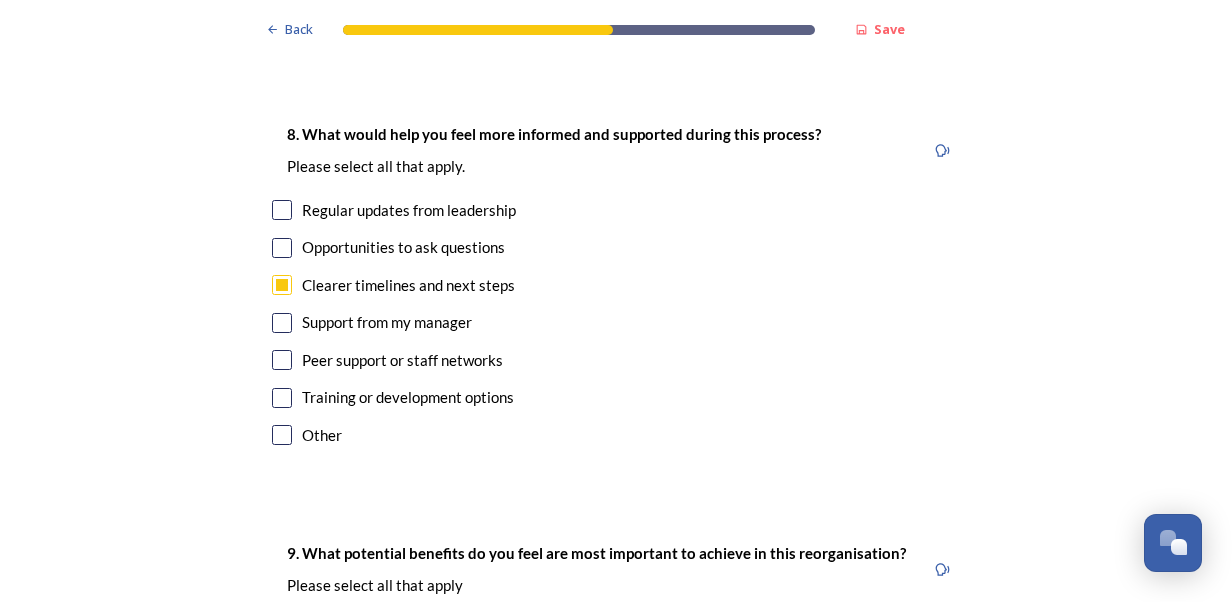 click at bounding box center (282, 210) 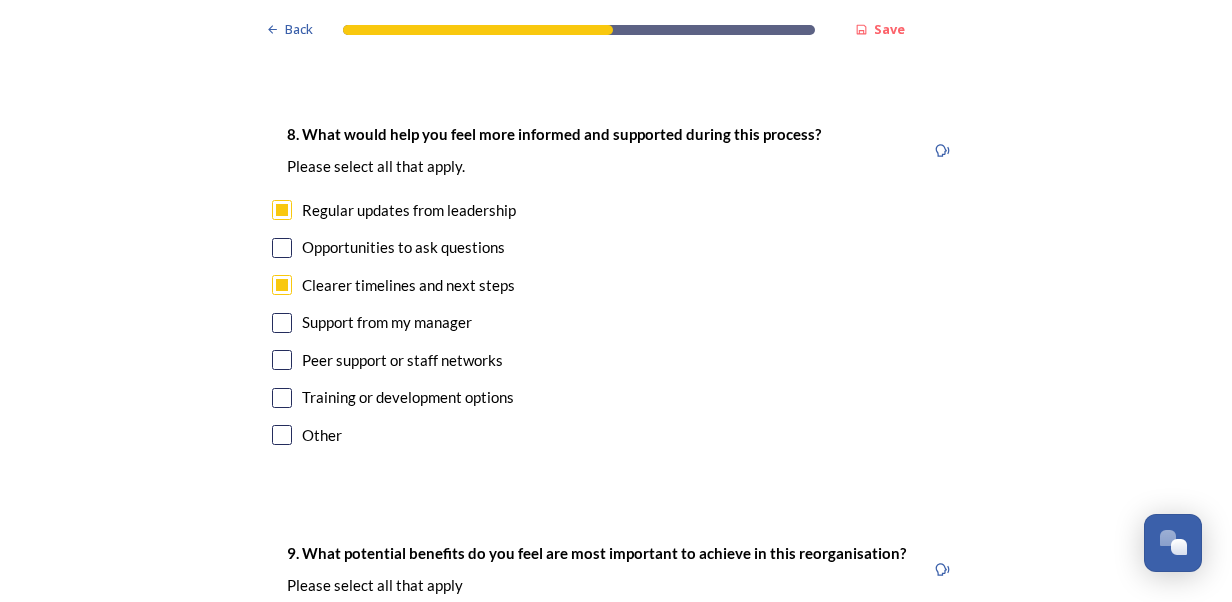 click at bounding box center [282, 398] 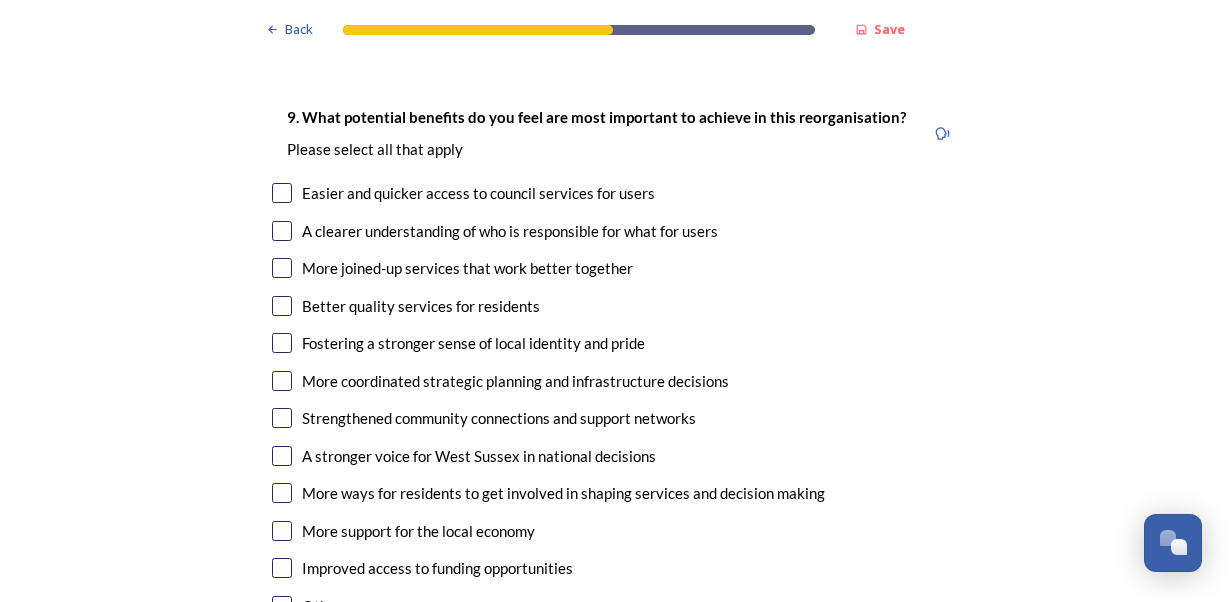 scroll, scrollTop: 4932, scrollLeft: 0, axis: vertical 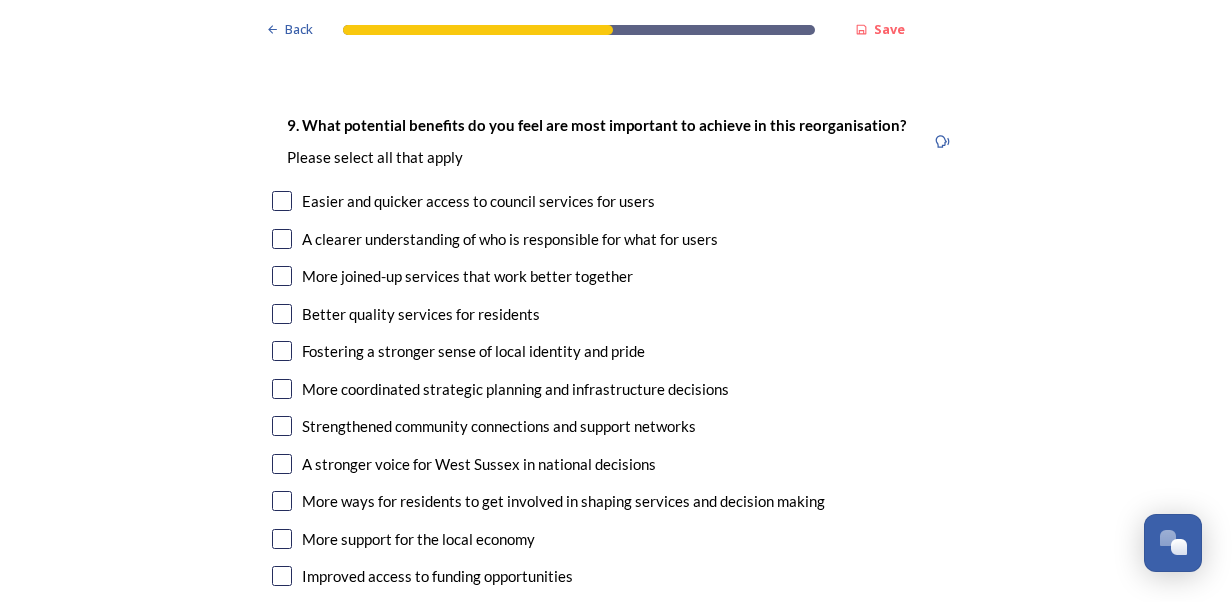 click at bounding box center (282, 201) 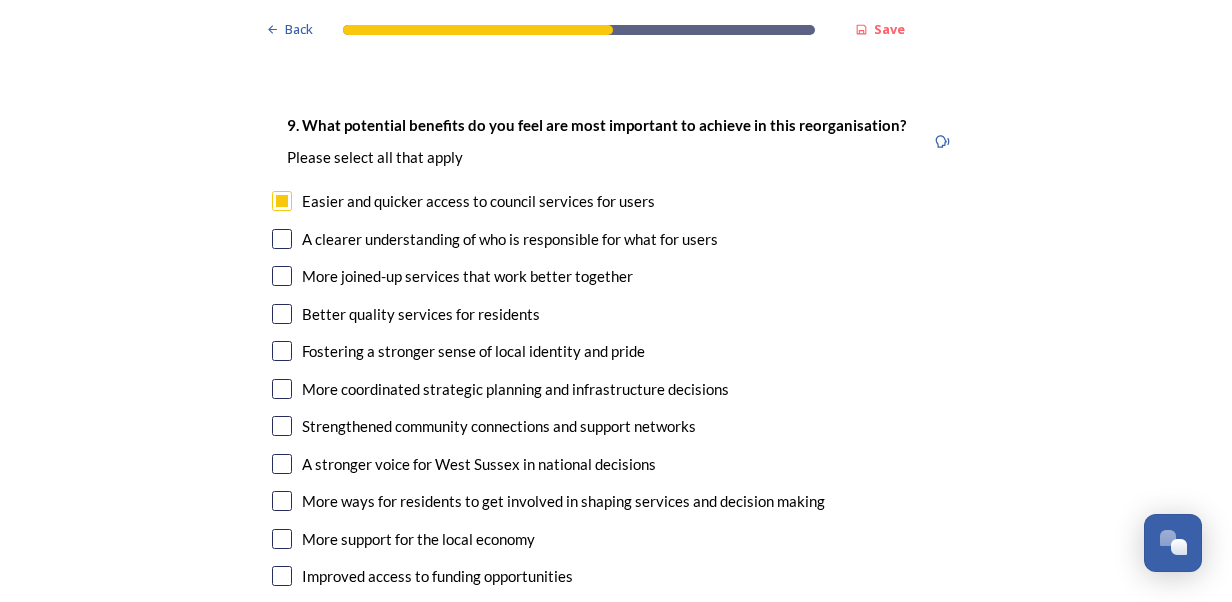 click at bounding box center [282, 239] 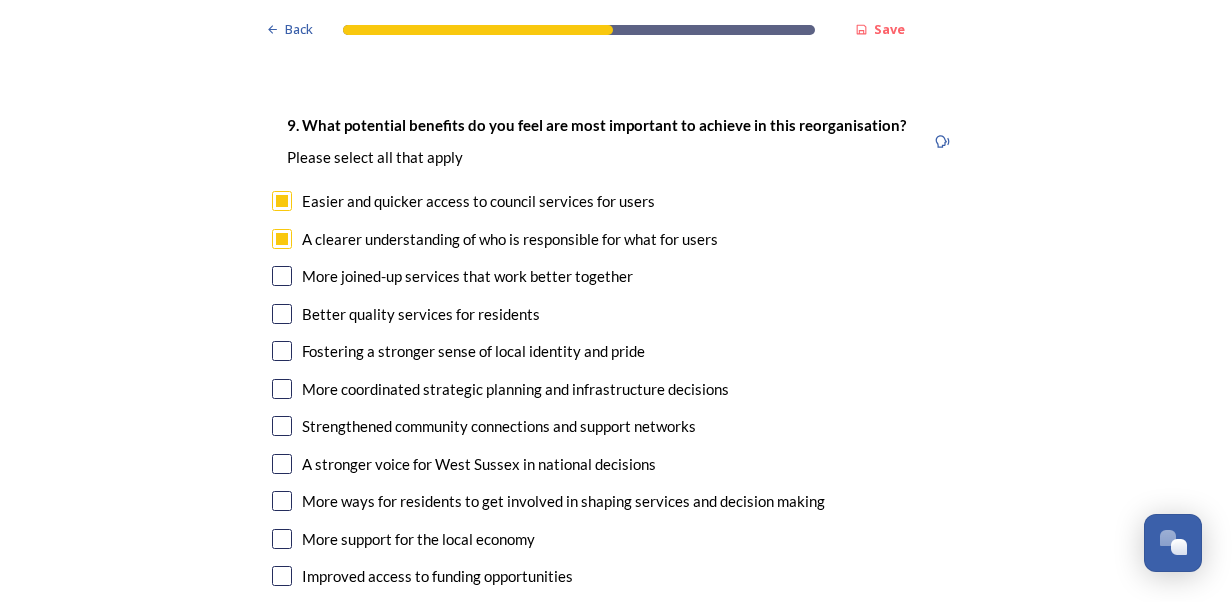 click at bounding box center (282, 276) 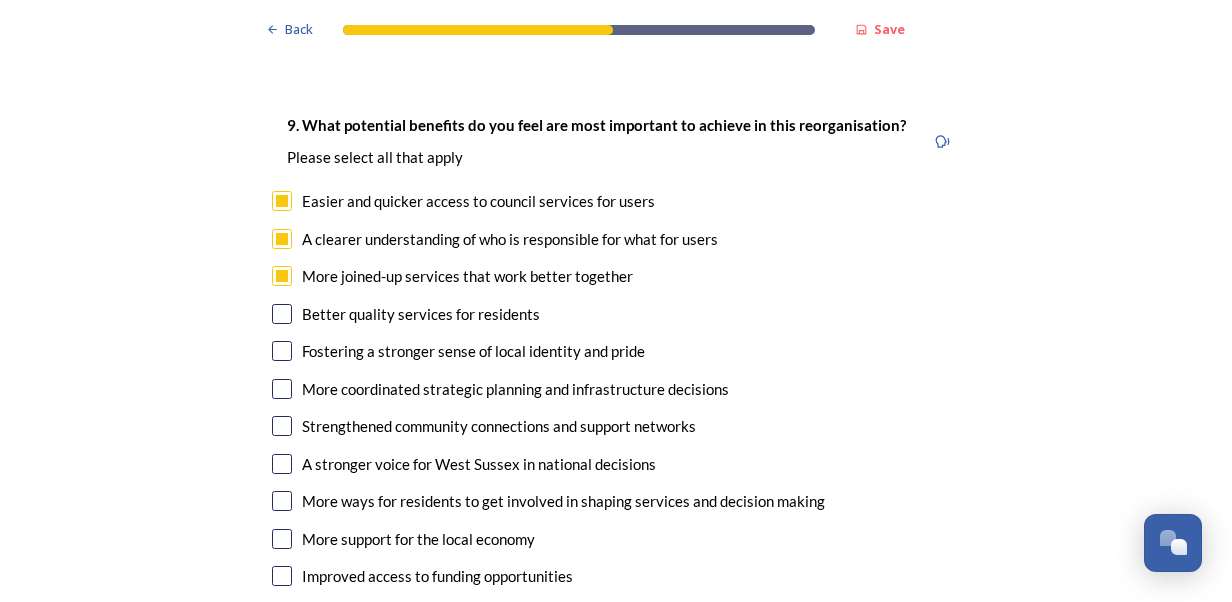 click at bounding box center [282, 314] 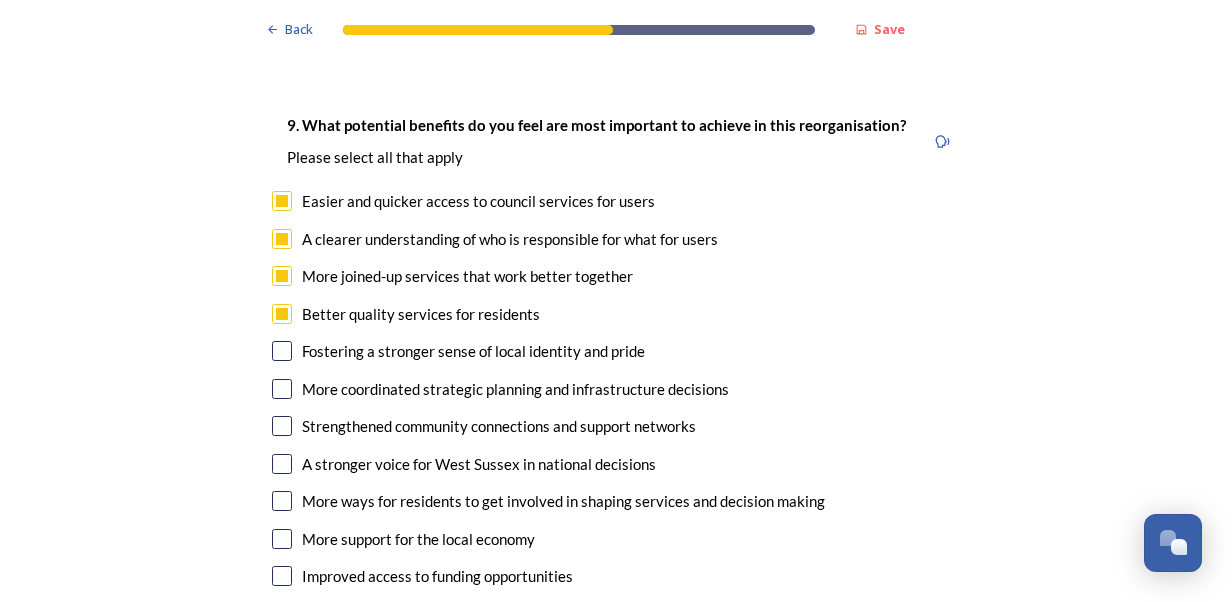 click at bounding box center [282, 389] 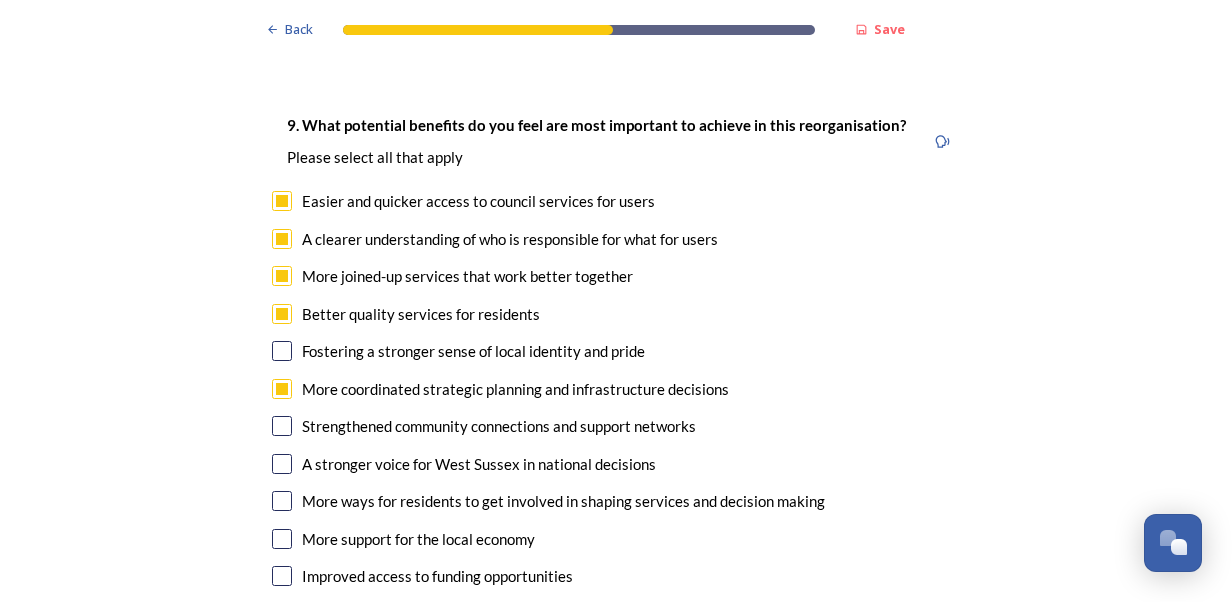 click at bounding box center [282, 464] 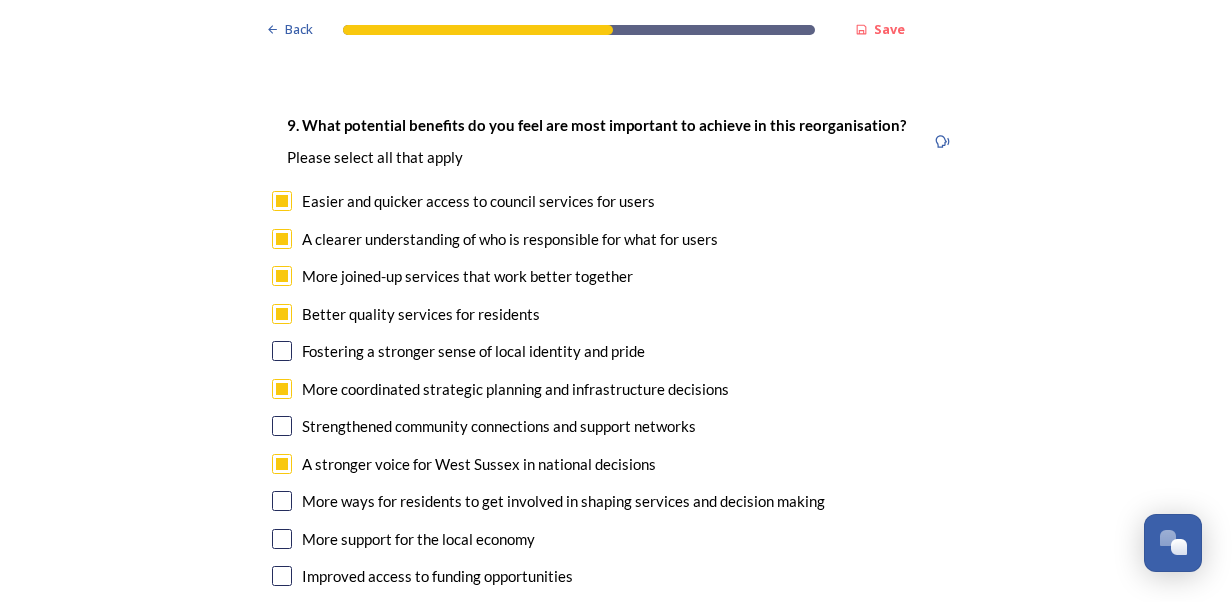 click at bounding box center [282, 501] 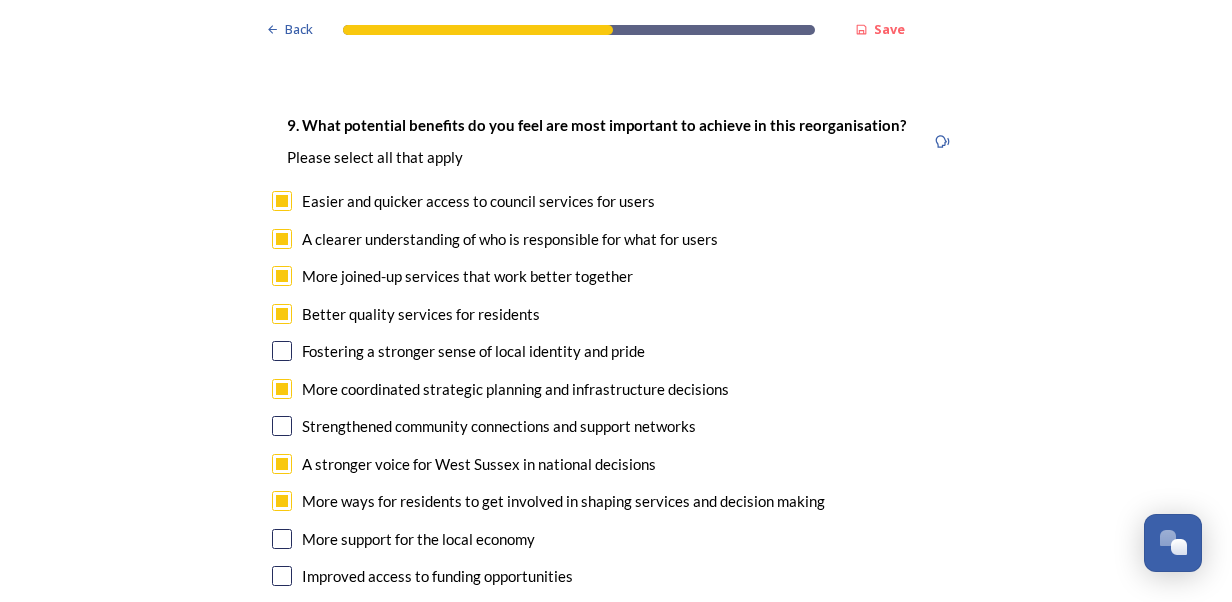 click at bounding box center [282, 426] 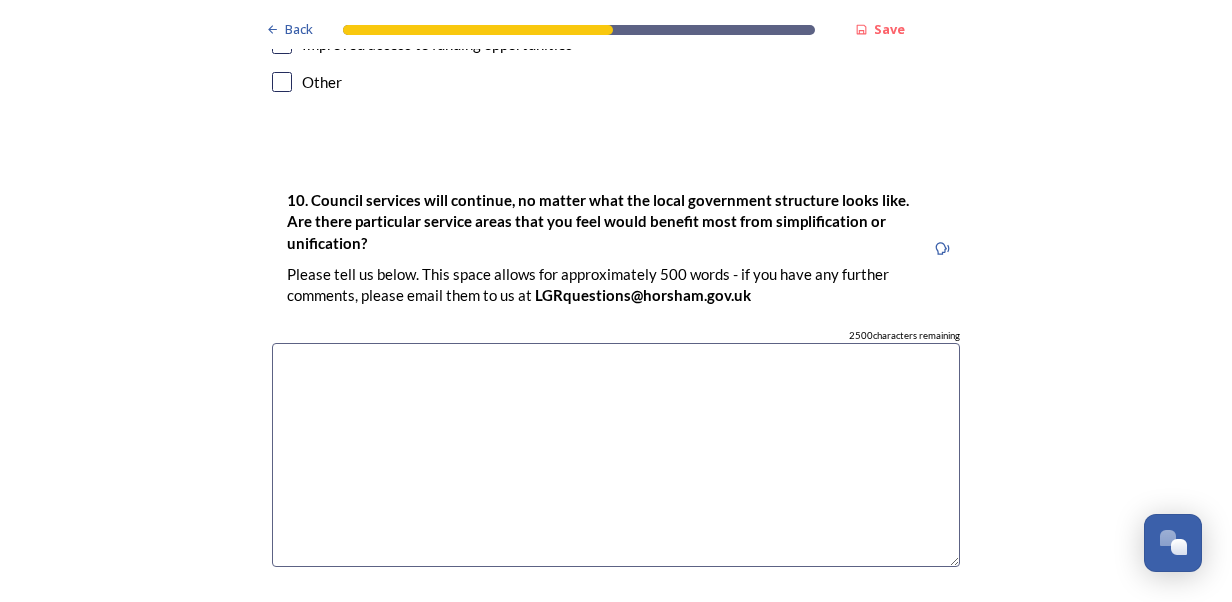 scroll, scrollTop: 5448, scrollLeft: 0, axis: vertical 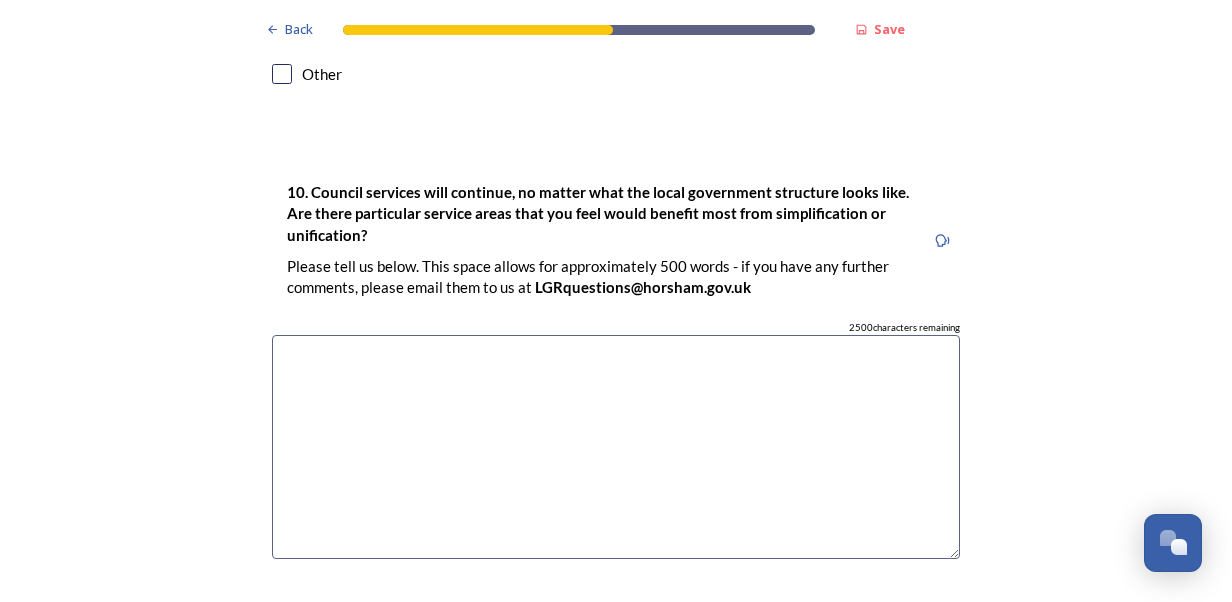 click at bounding box center [616, 447] 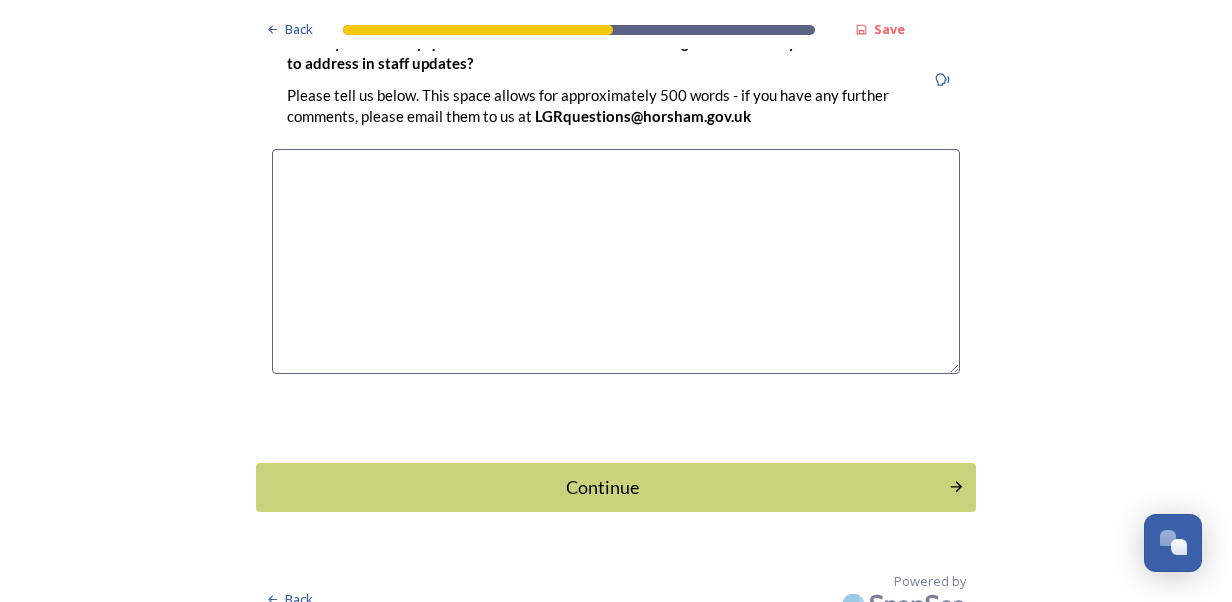 scroll, scrollTop: 6088, scrollLeft: 0, axis: vertical 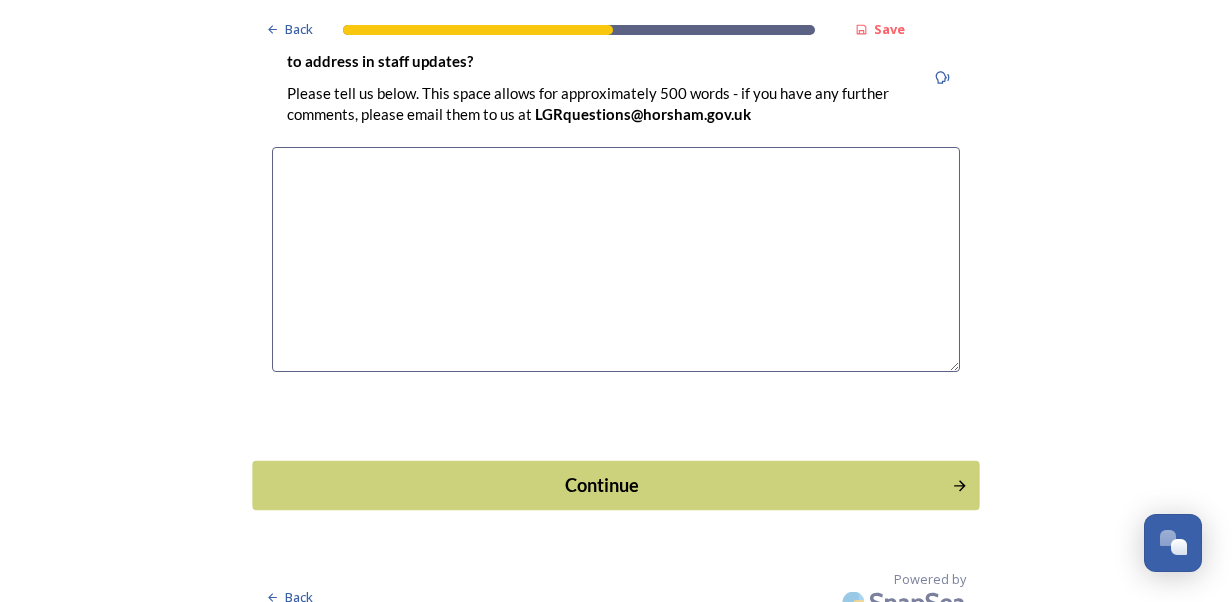 click on "Continue" at bounding box center [602, 484] 